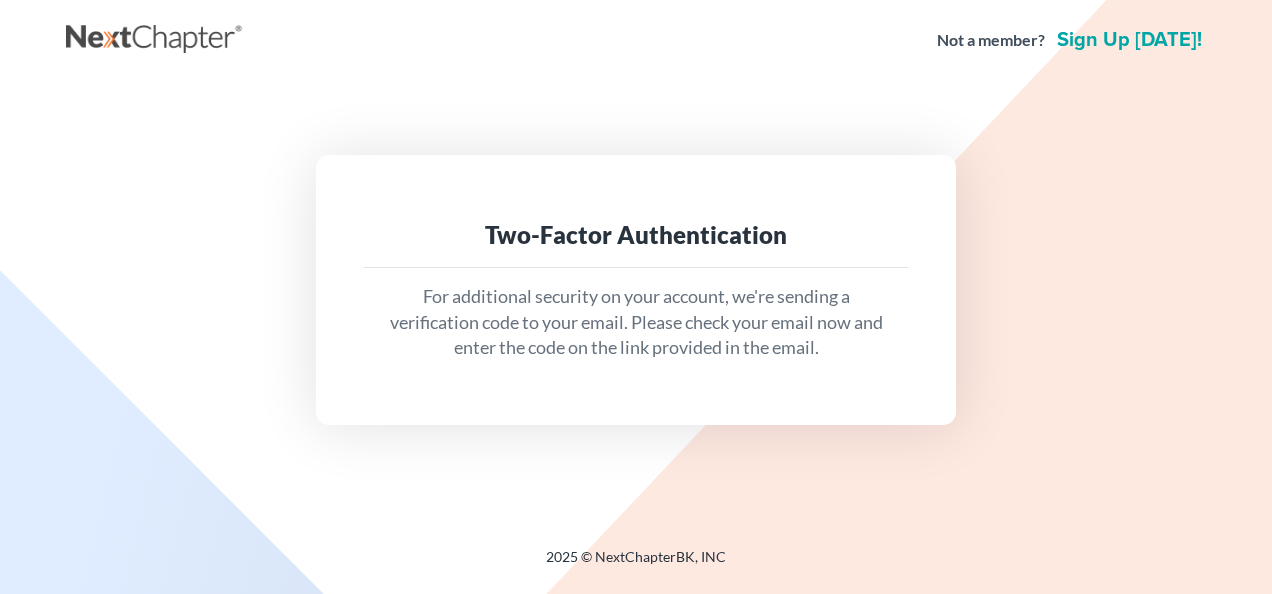 scroll, scrollTop: 0, scrollLeft: 0, axis: both 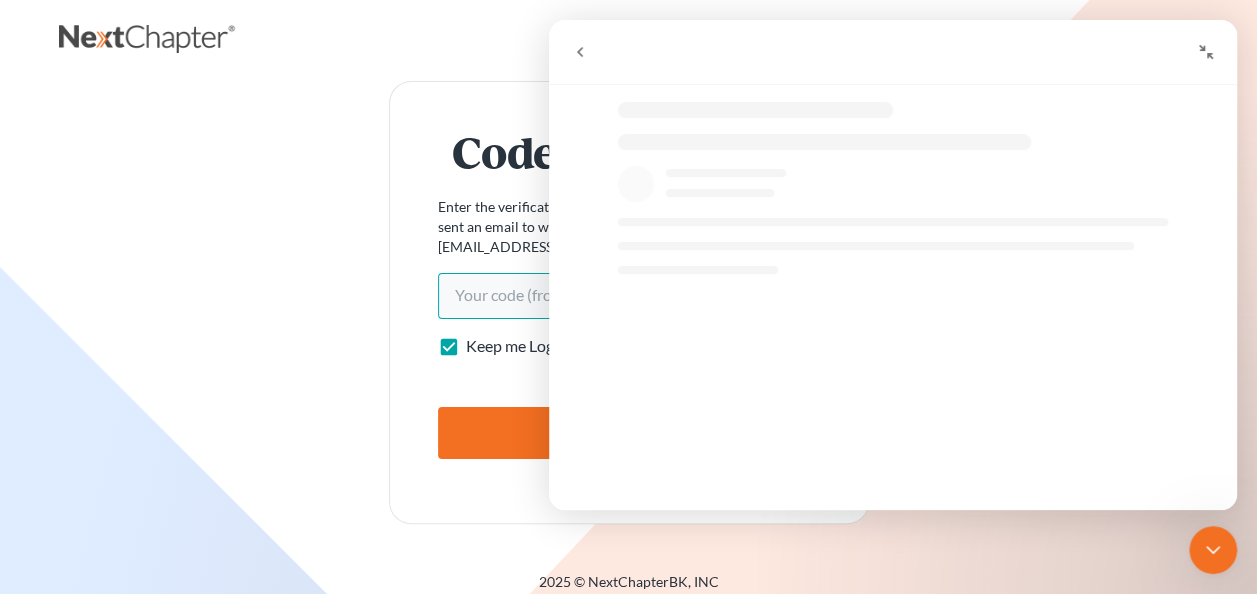 click on "Your code(from email)" at bounding box center (629, 296) 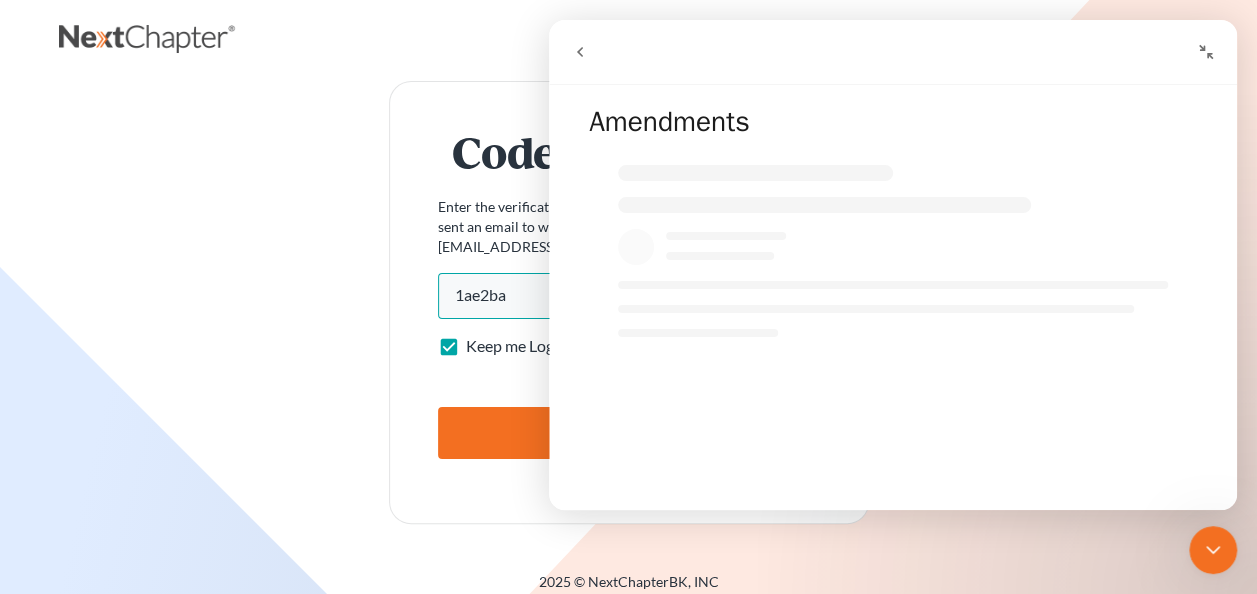 type on "1ae2ba" 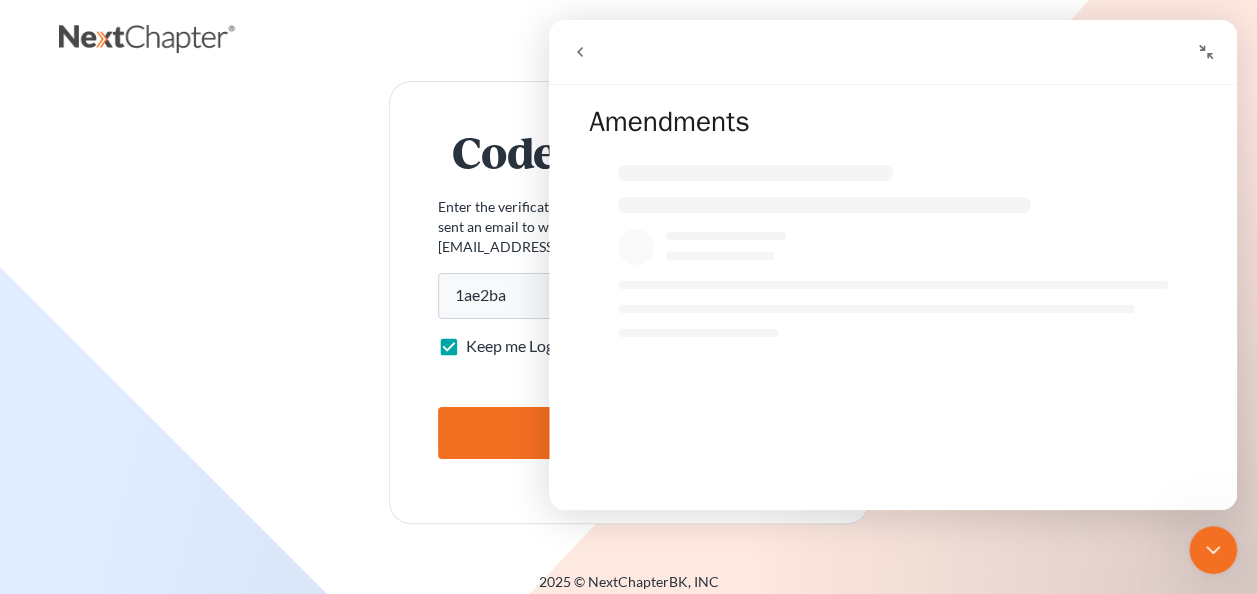 click on "Submit" at bounding box center [629, 433] 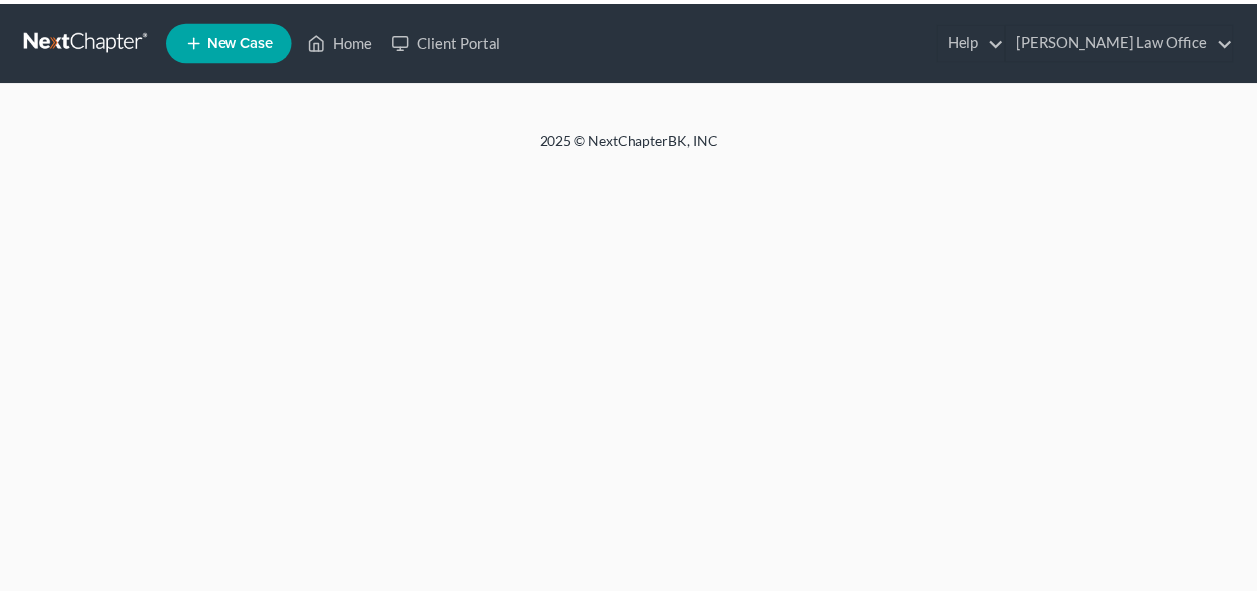 scroll, scrollTop: 0, scrollLeft: 0, axis: both 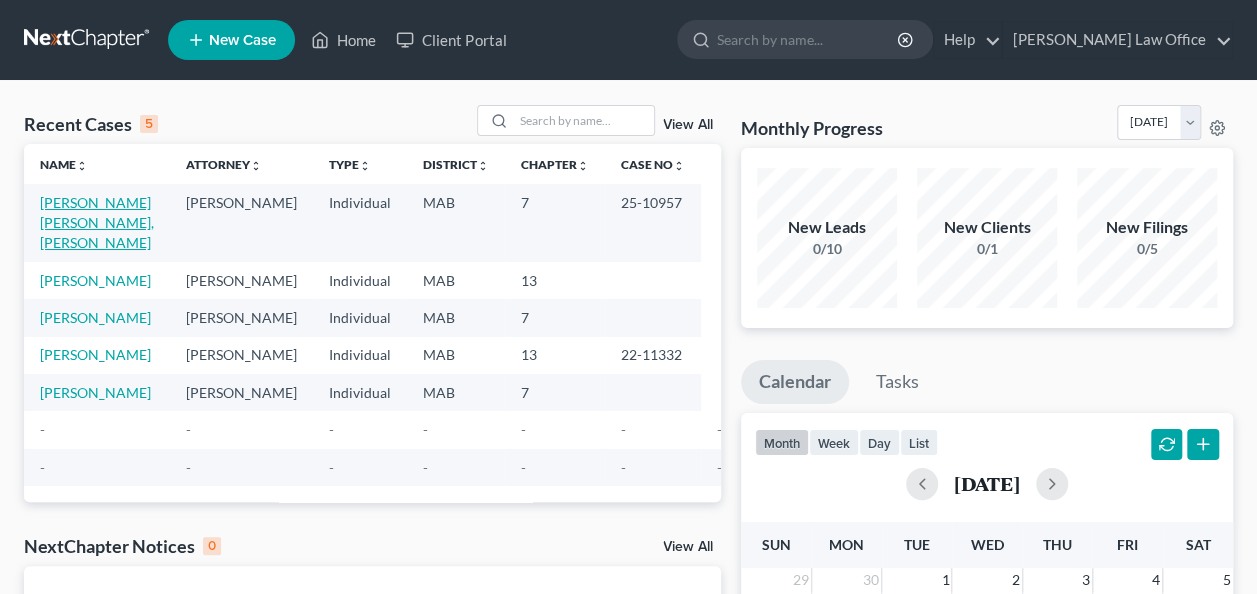 click on "[PERSON_NAME] [PERSON_NAME], [PERSON_NAME]" at bounding box center (97, 222) 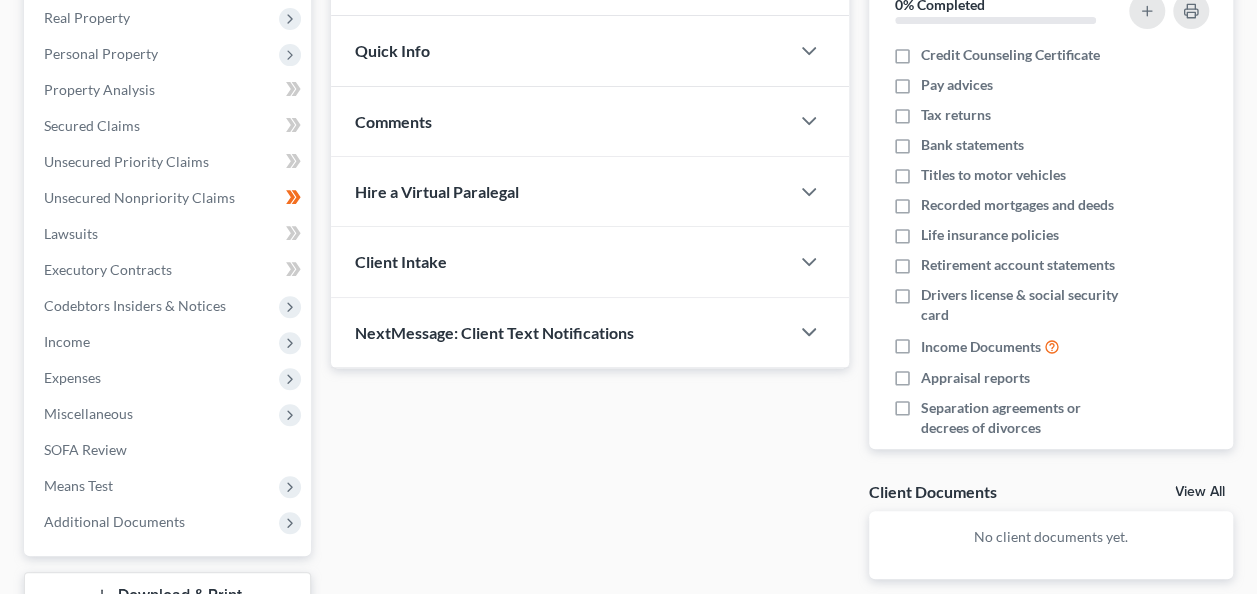scroll, scrollTop: 320, scrollLeft: 0, axis: vertical 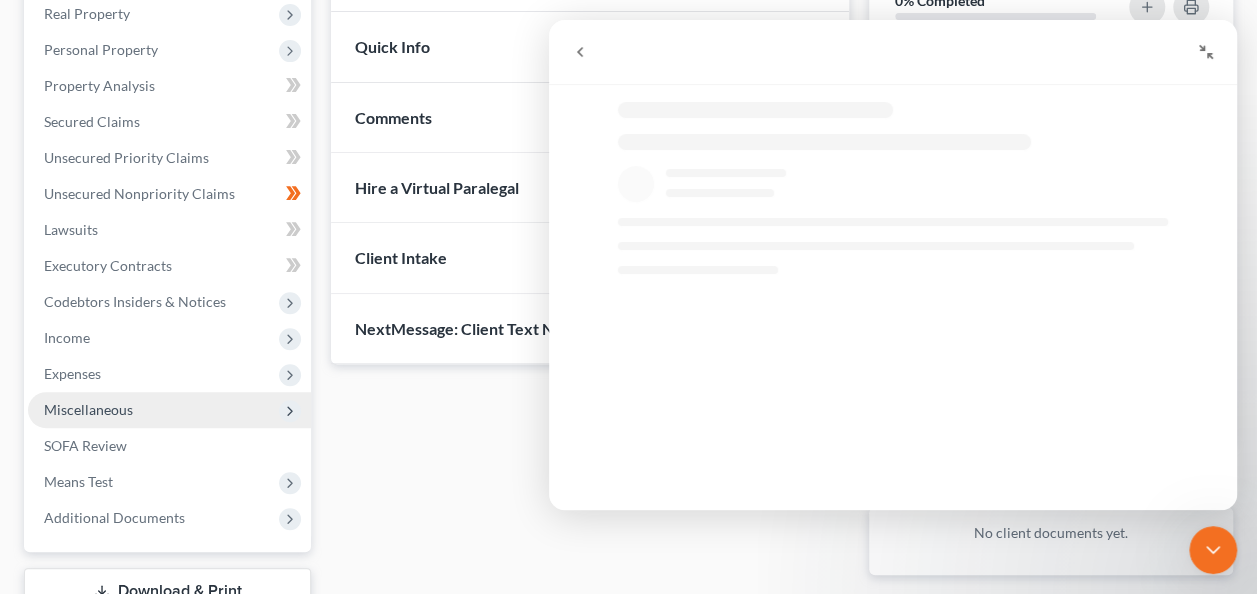 click 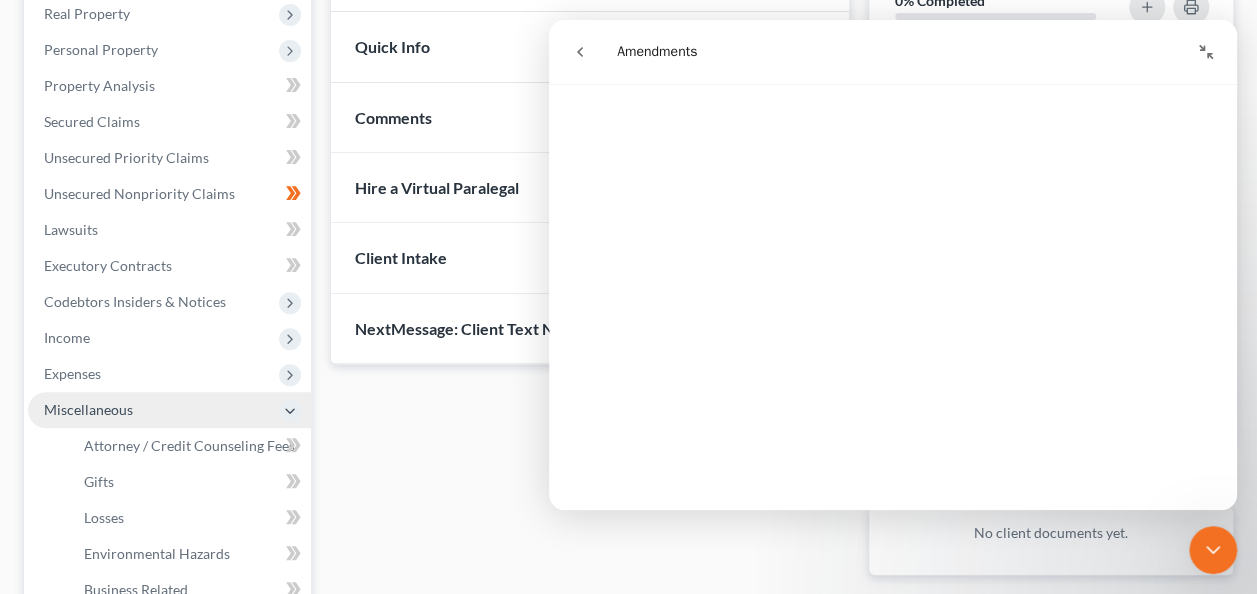 scroll, scrollTop: 1457, scrollLeft: 0, axis: vertical 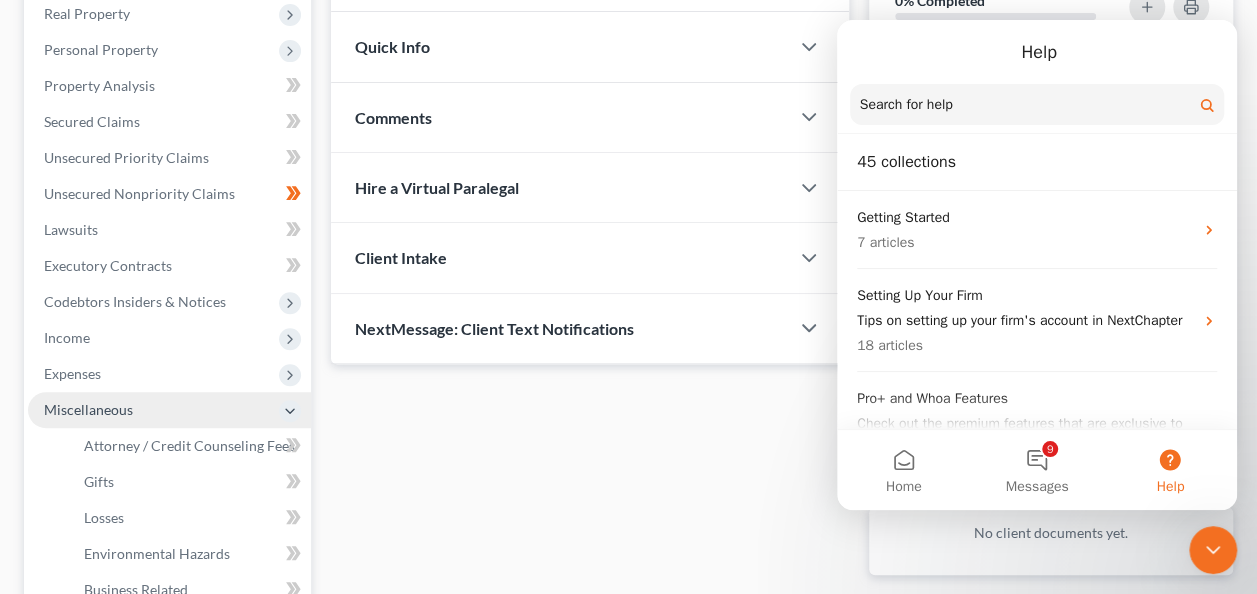 click on "Updates & News × [US_STATE] District Notes Take a look at NextChapter's  District Notes   to see all available forms, plans, and filing options for your court as well as any updates that are coming soon!
Need Help Preparing and Filing this Case?  Simply click on the “Hire a Virtual Paralegal” option below! Contact
New Contact
Quick Info Status Discharged Discharged & Reported Discharge Litigation Dismissal Notice Dismissed Dismissed & Litigation Filed Filed / Pre 341 Inactive In Progress Lead Lost Lead Plan Confirmation Plan Failing Possible Post 341 Pre Confirmation Preparing to File Ready to File Ready to Sign Rejected Retained To Review Withdrawn As Counsel Referral Source
Select Word Of Mouth Previous Clients Direct Mail Website Google Search Modern Attorney Other (specify)
IC Date
None
close
Date
Time
chevron_left
[DATE]
chevron_right
Su" at bounding box center [590, 239] 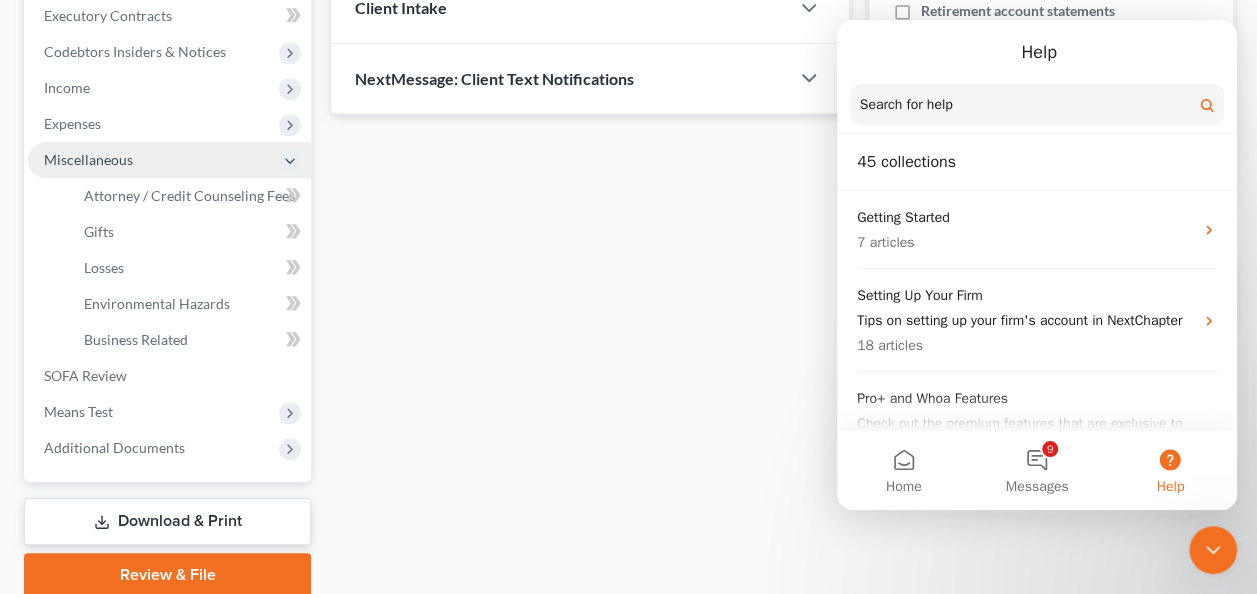 scroll, scrollTop: 574, scrollLeft: 0, axis: vertical 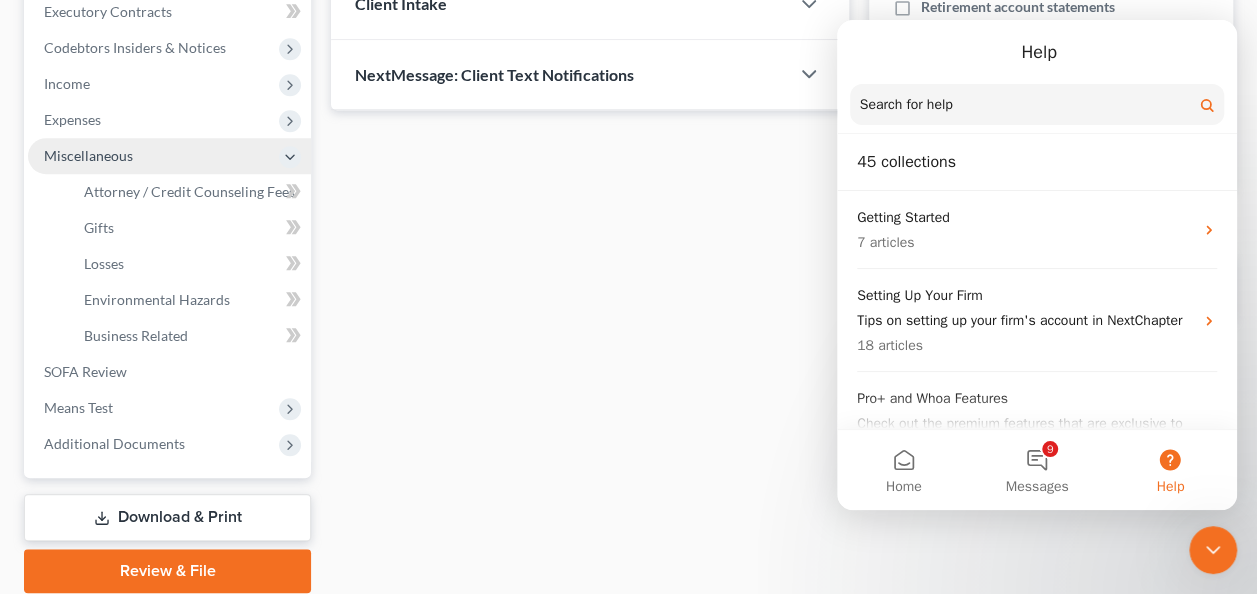 click on "Download & Print" at bounding box center [167, 517] 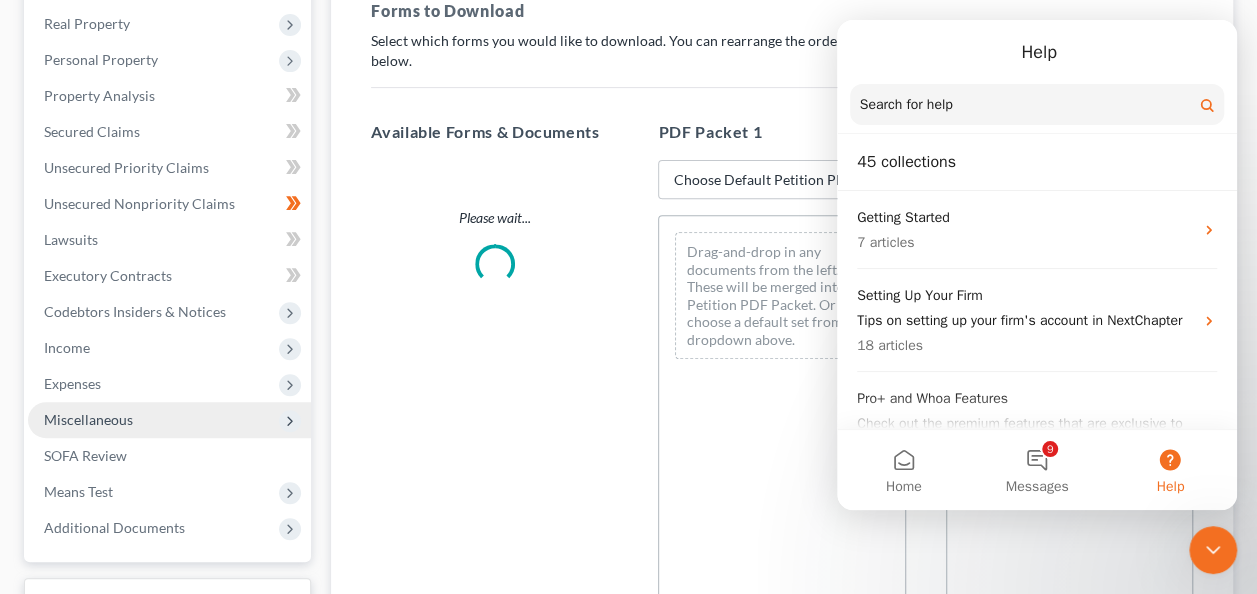 scroll, scrollTop: 0, scrollLeft: 0, axis: both 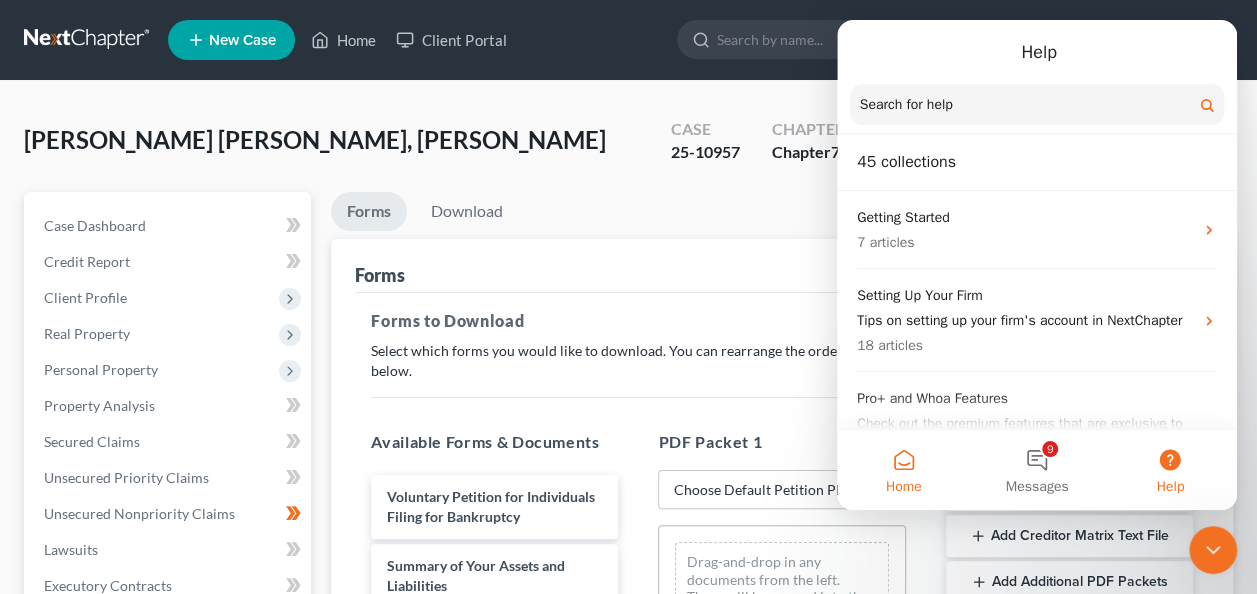 click on "Home" at bounding box center (903, 470) 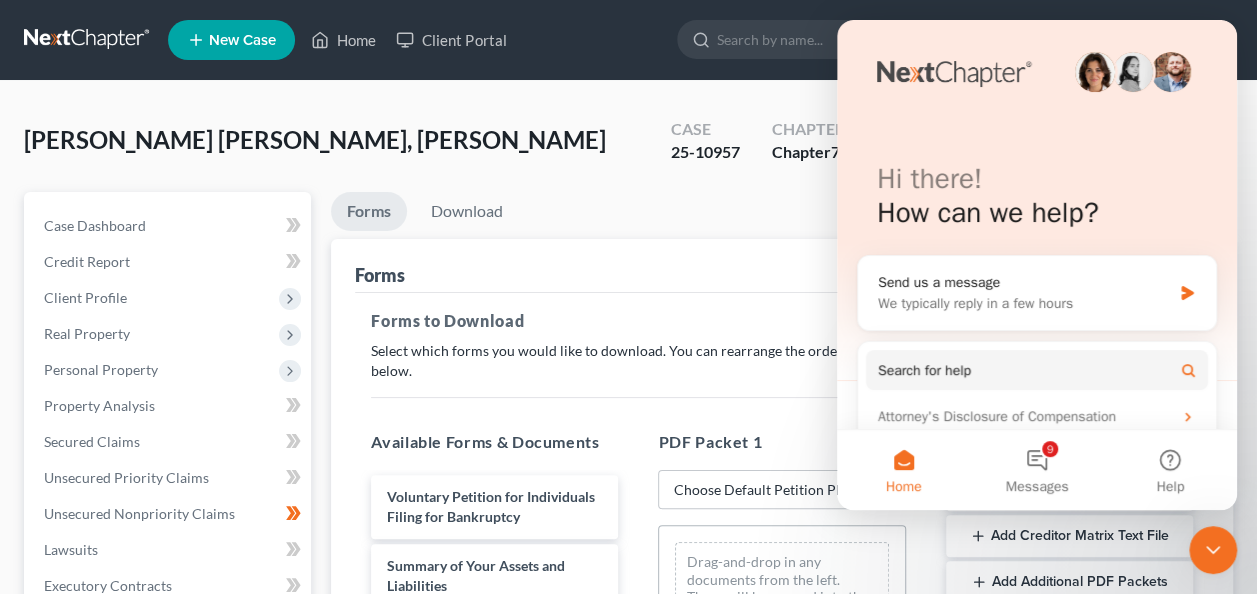 click on "Hi there! How can we help?" at bounding box center (1037, 200) 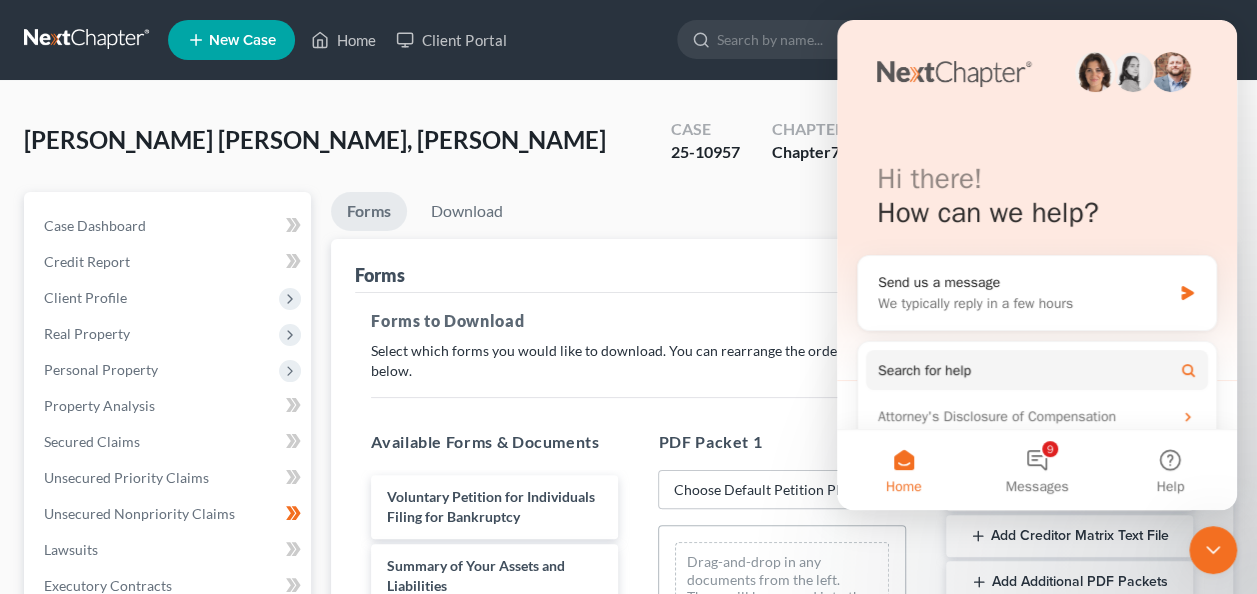 scroll, scrollTop: 155, scrollLeft: 0, axis: vertical 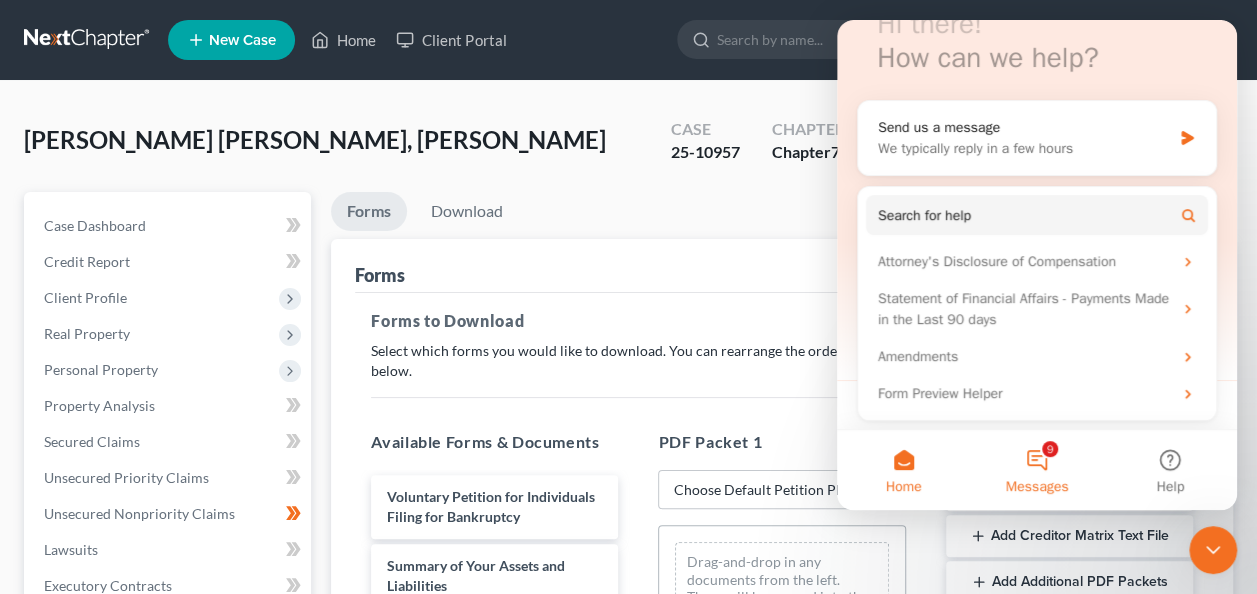 click on "9 Messages" at bounding box center (1036, 470) 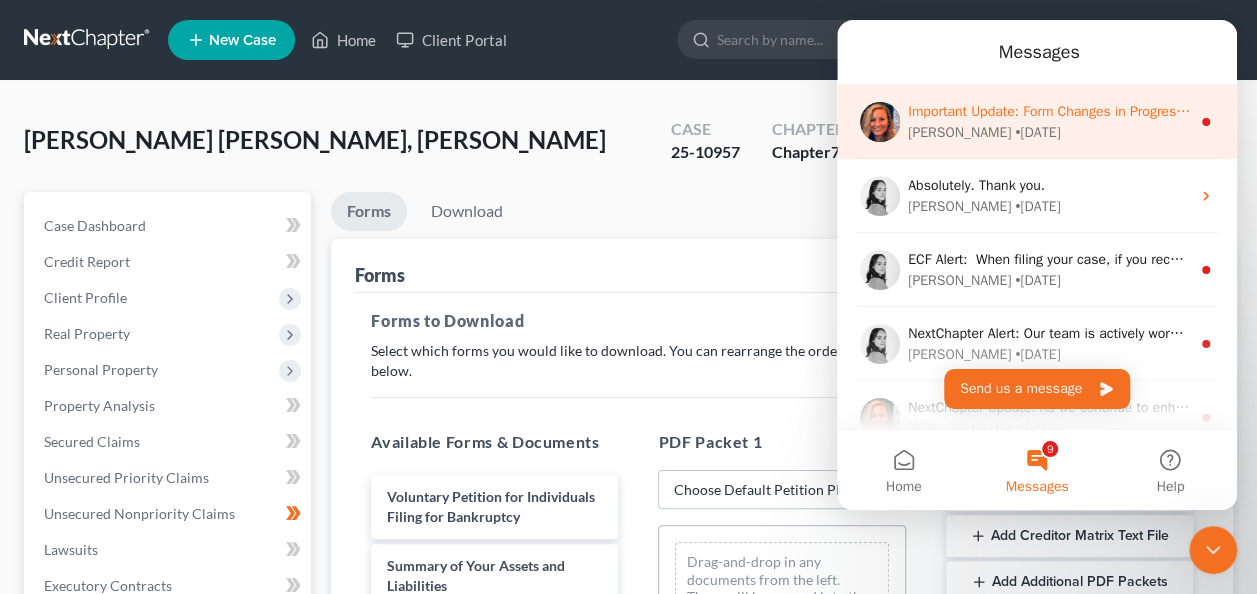 click on "Important Update: Form Changes in Progress  Due to a major app update, some forms have temporarily changed from dynamic to static.  Dynamic forms automatically adjust based on your input, showing or hiding fields to streamline the process. Static forms display all fields at once, regardless of the information entered.  Our team is actively working to re-integrate dynamic functionality and expects to have it restored by the end of the week. We appreciate your patience and will post another update as soon as dynamic forms are live again" at bounding box center [2564, 111] 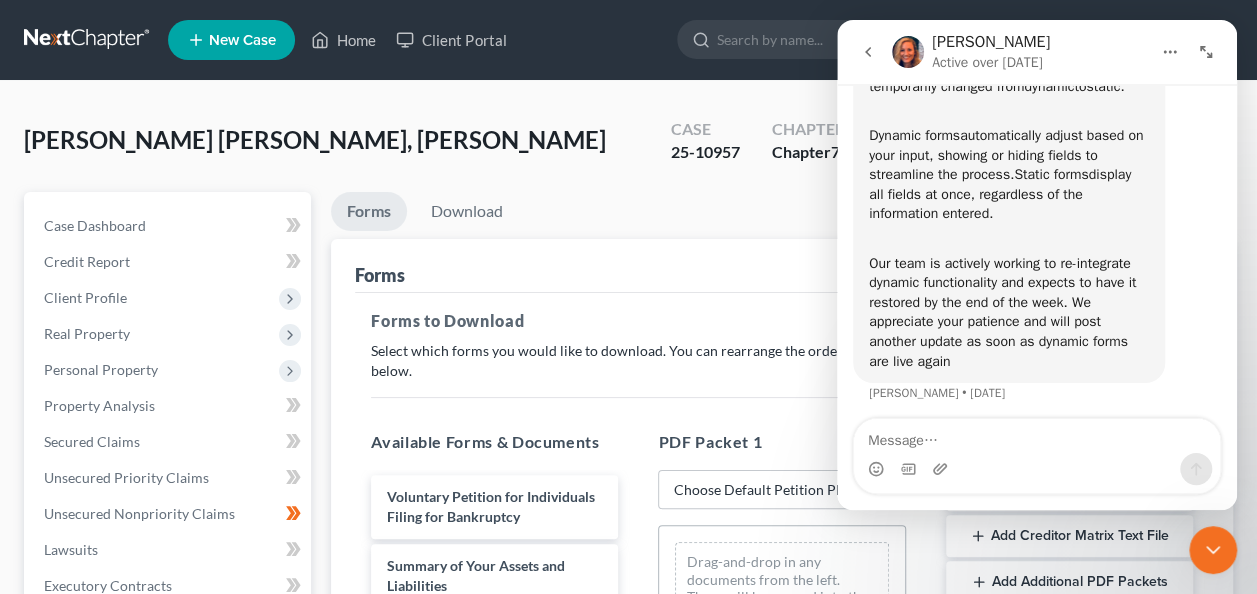 scroll, scrollTop: 206, scrollLeft: 0, axis: vertical 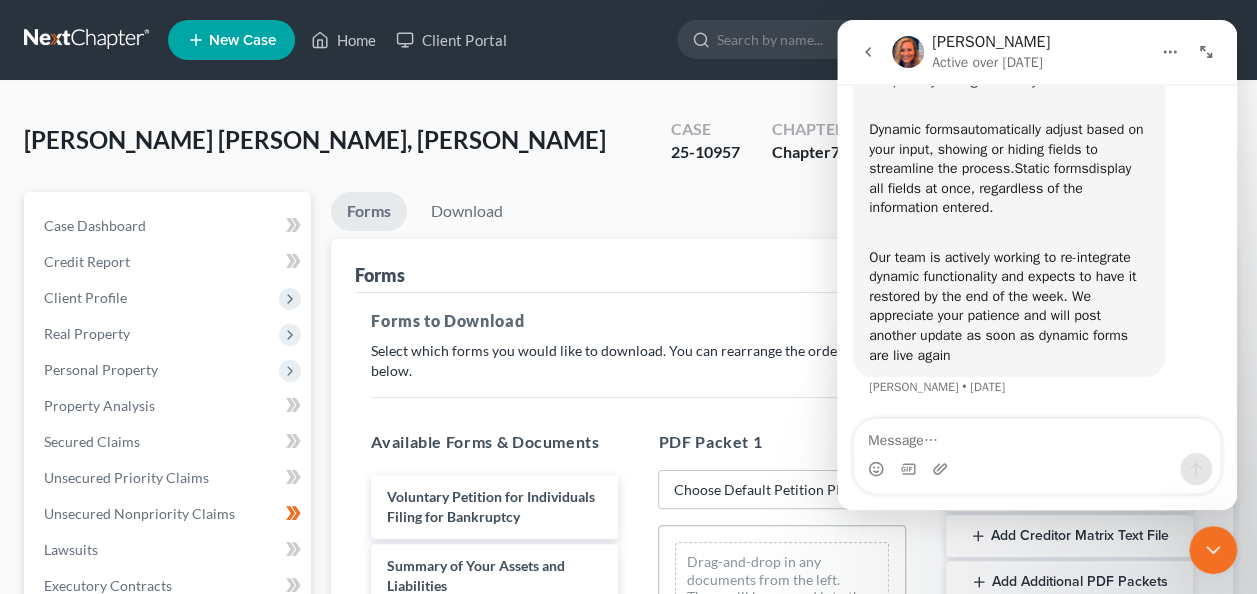 click 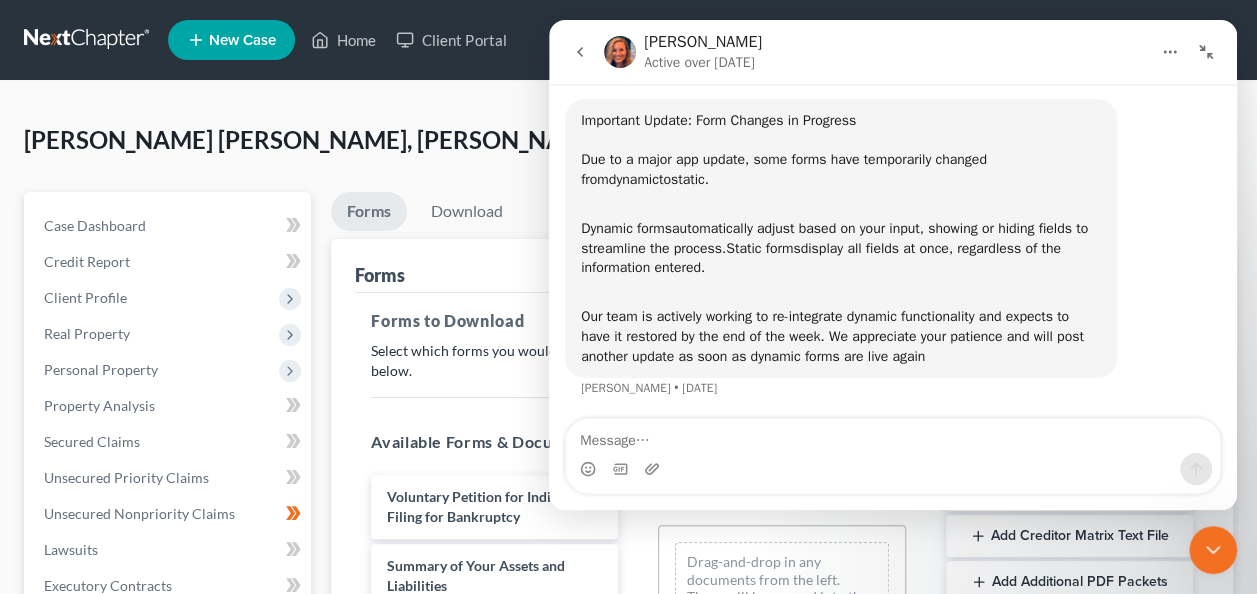 click 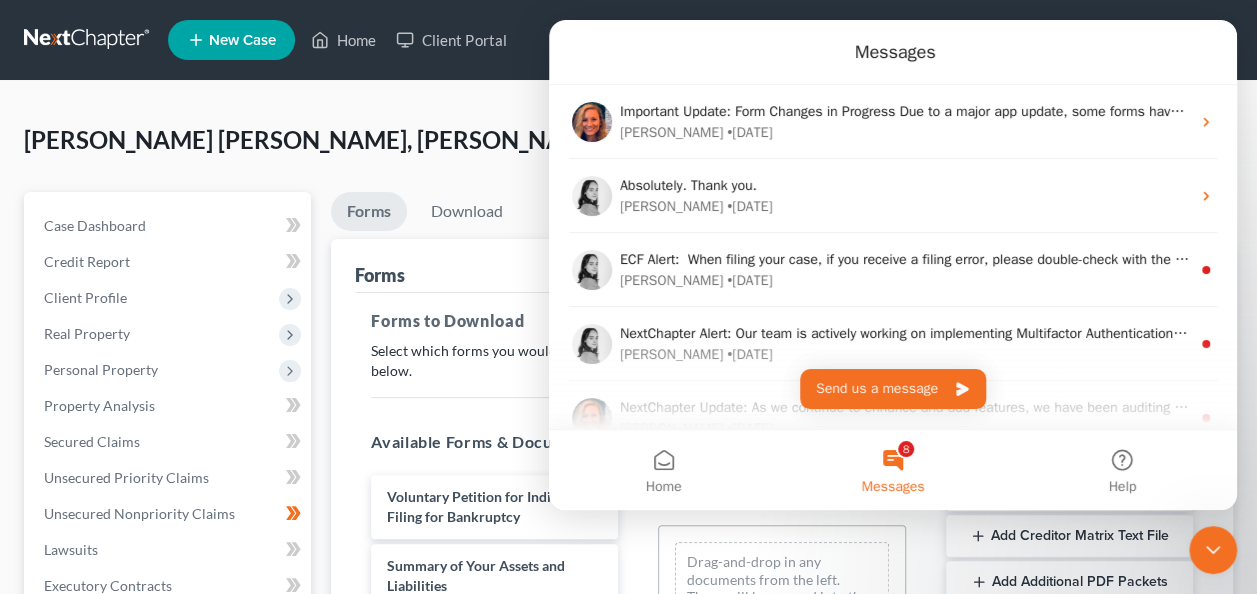 scroll, scrollTop: 0, scrollLeft: 0, axis: both 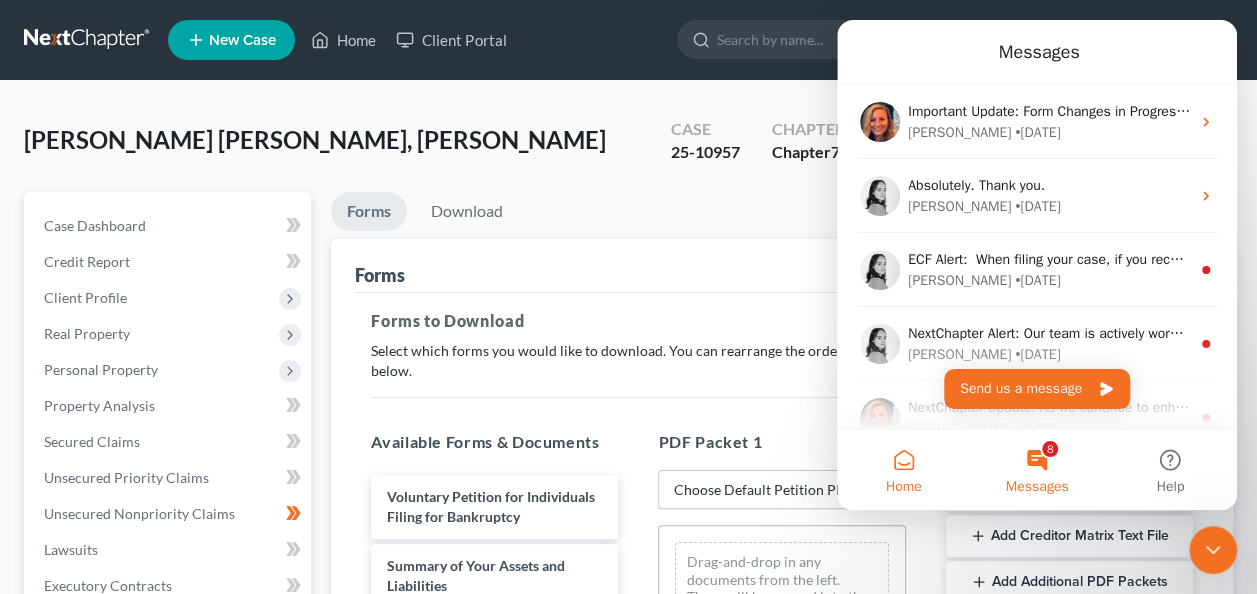 click on "Home" at bounding box center (903, 470) 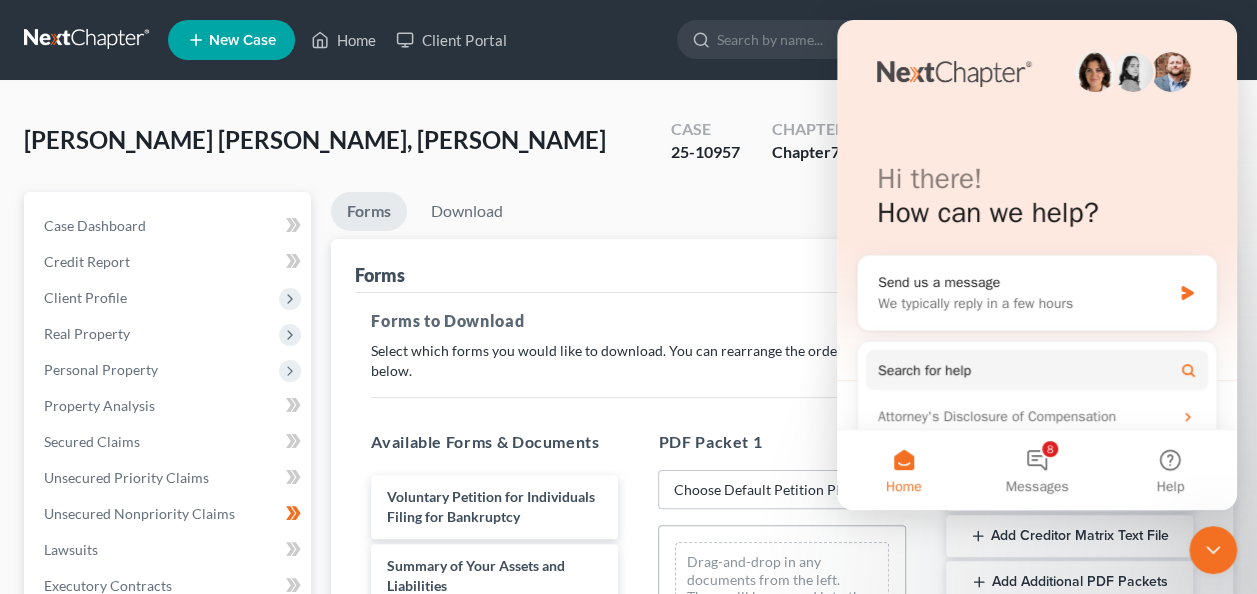 click 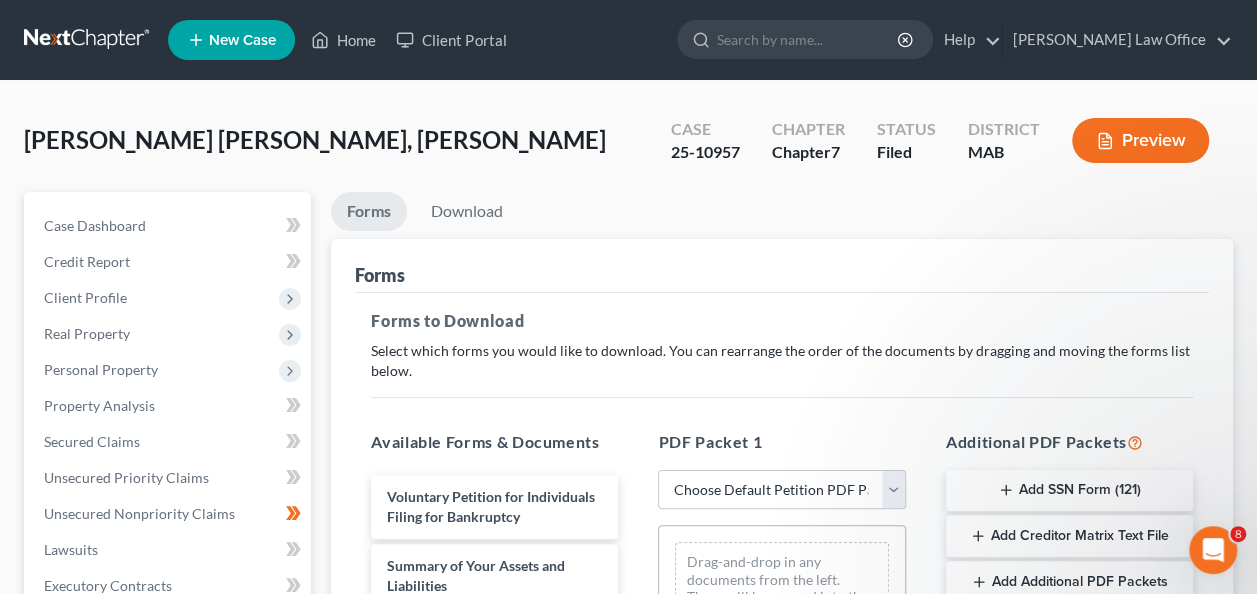 scroll, scrollTop: 0, scrollLeft: 0, axis: both 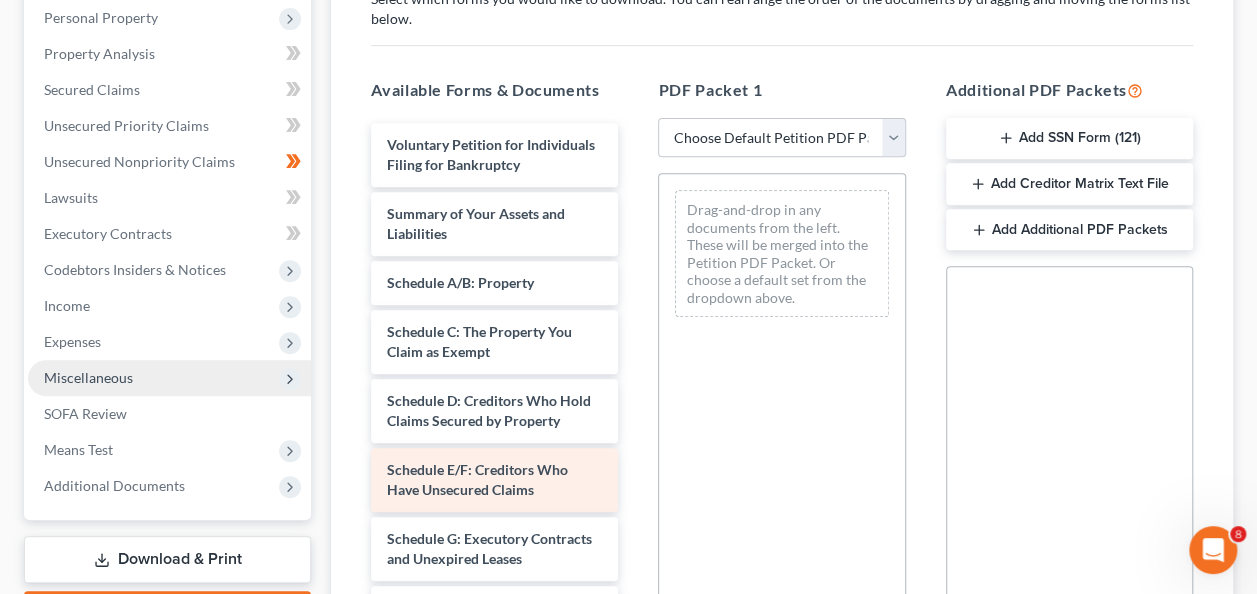 click on "Schedule E/F: Creditors Who Have Unsecured Claims" at bounding box center [477, 479] 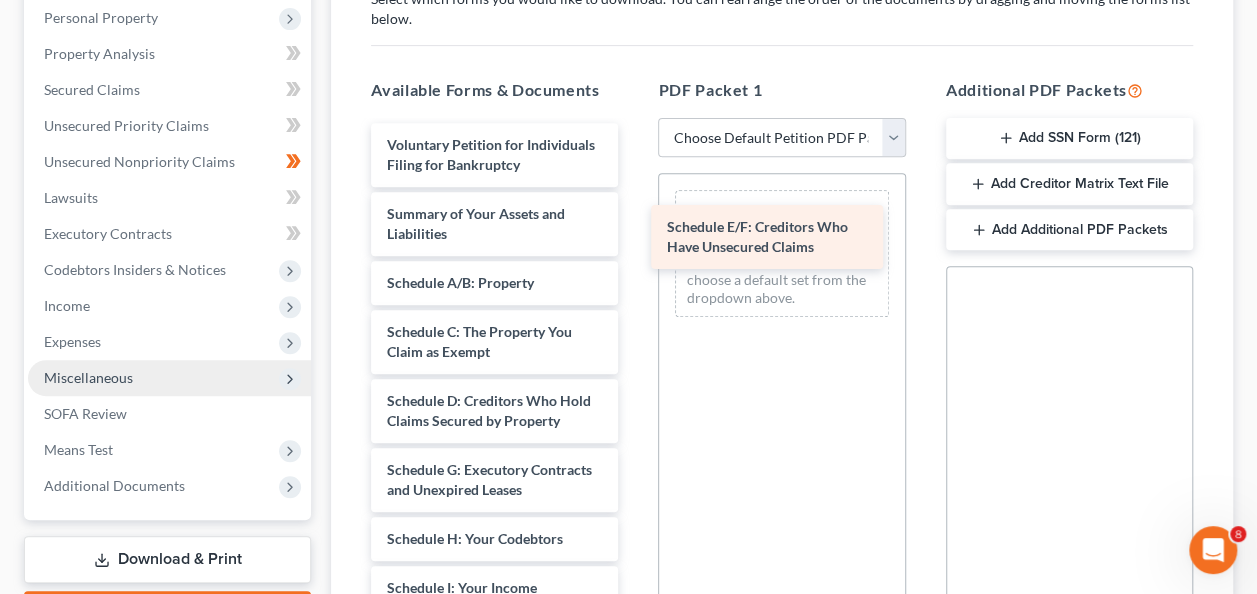 drag, startPoint x: 530, startPoint y: 501, endPoint x: 810, endPoint y: 220, distance: 396.68753 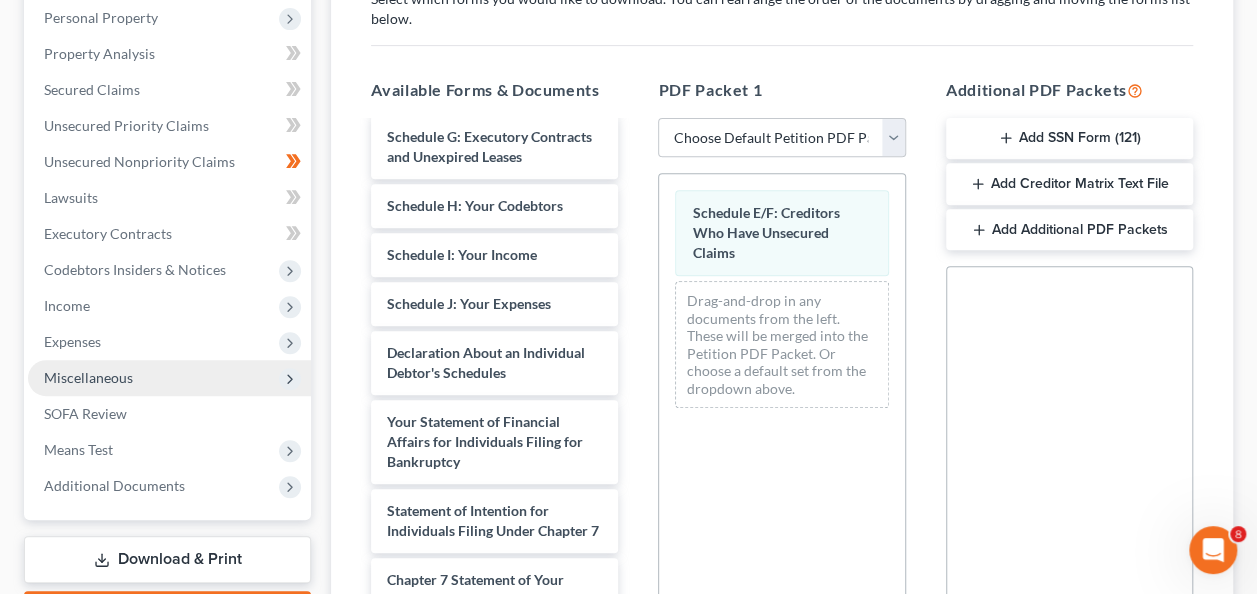 scroll, scrollTop: 338, scrollLeft: 0, axis: vertical 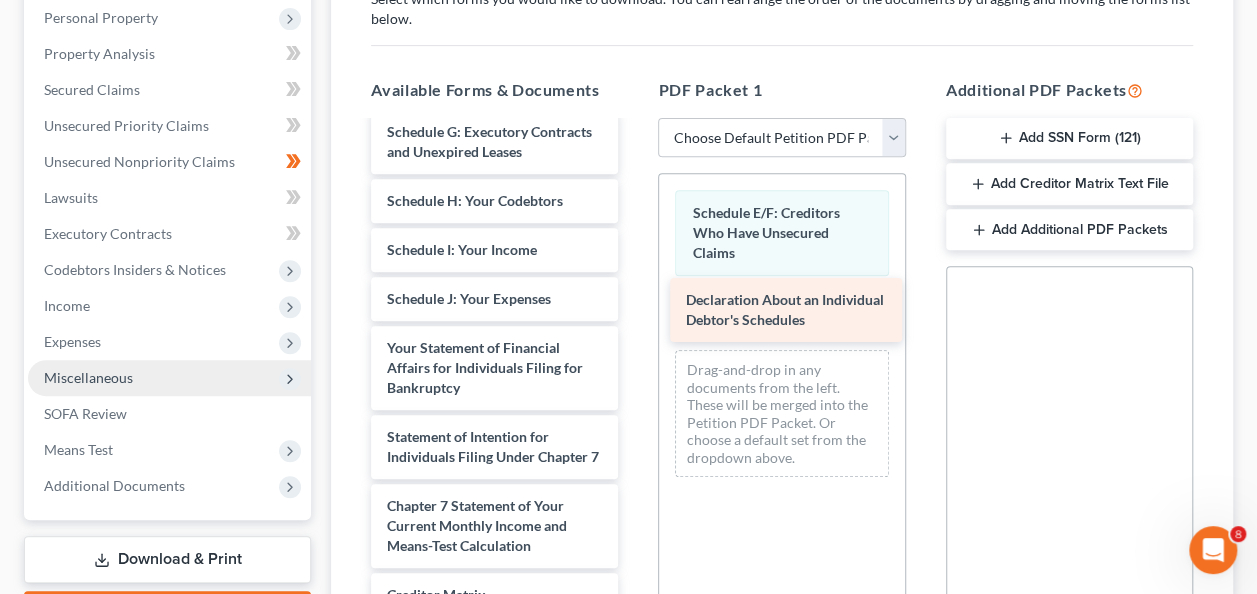 drag, startPoint x: 475, startPoint y: 402, endPoint x: 774, endPoint y: 296, distance: 317.23334 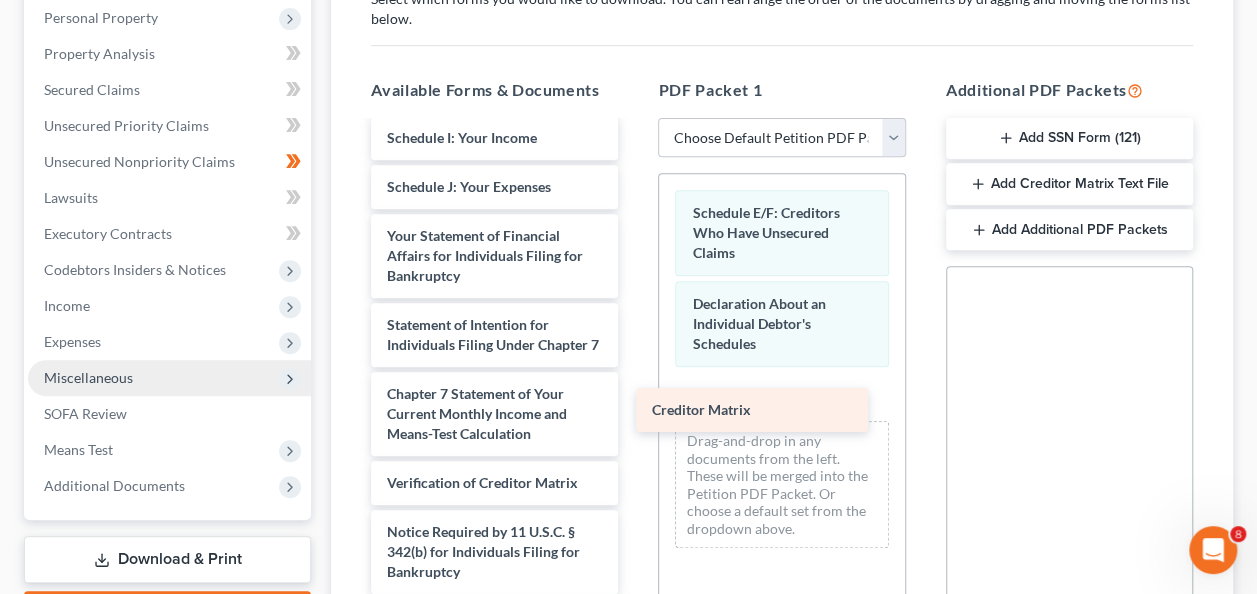 scroll, scrollTop: 530, scrollLeft: 0, axis: vertical 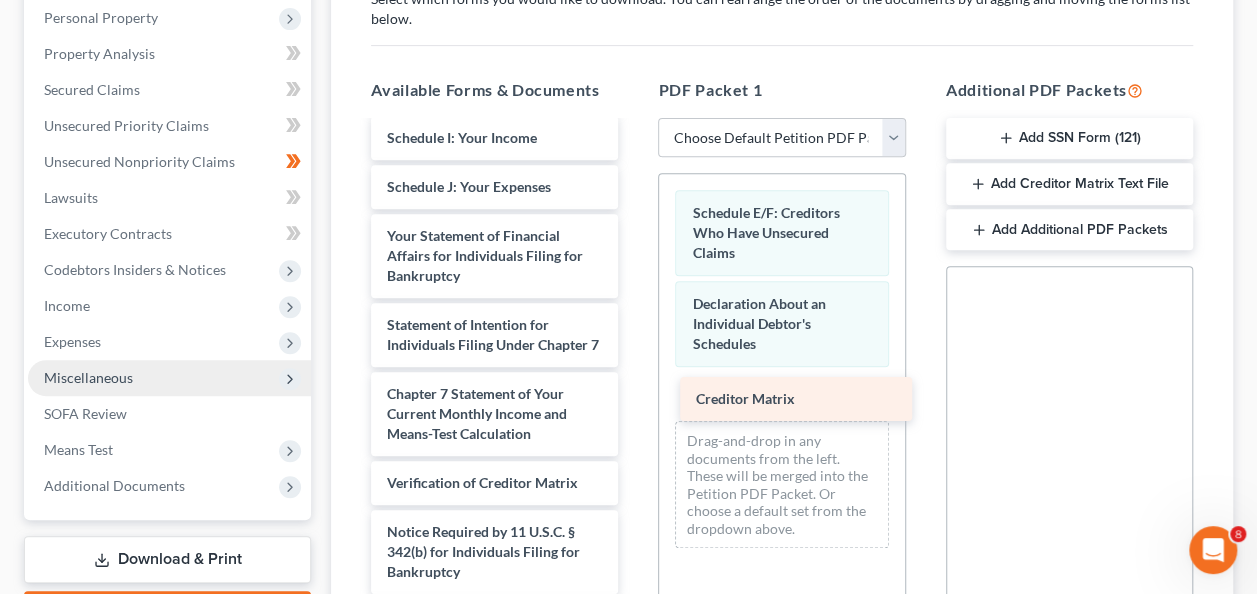 drag, startPoint x: 450, startPoint y: 432, endPoint x: 759, endPoint y: 400, distance: 310.65253 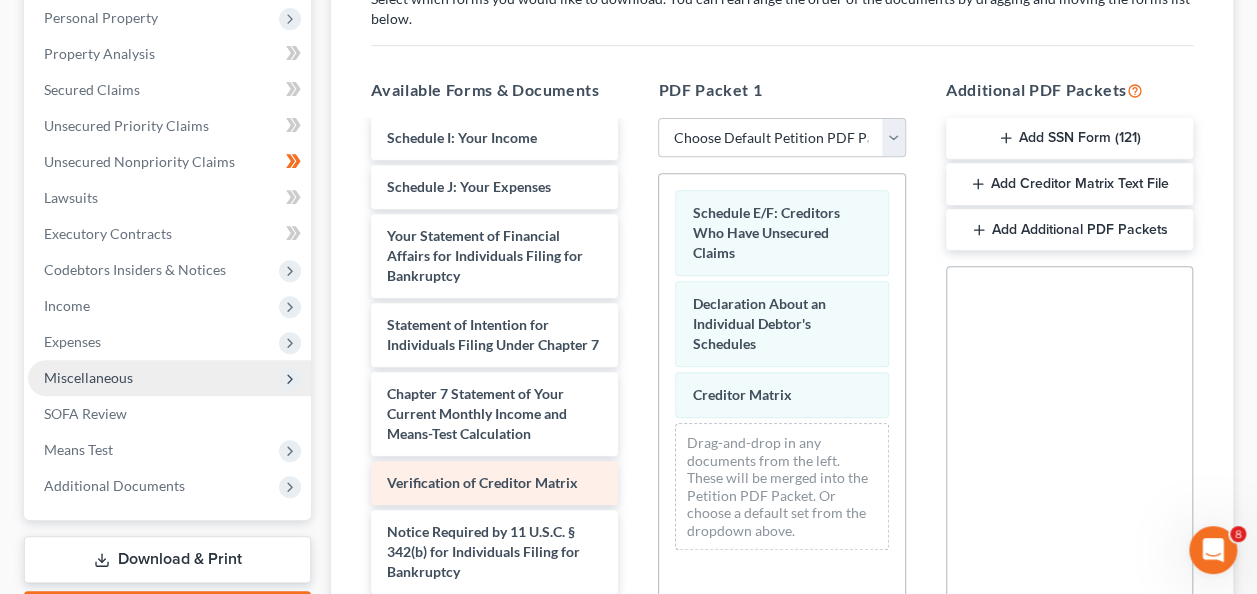 scroll, scrollTop: 481, scrollLeft: 0, axis: vertical 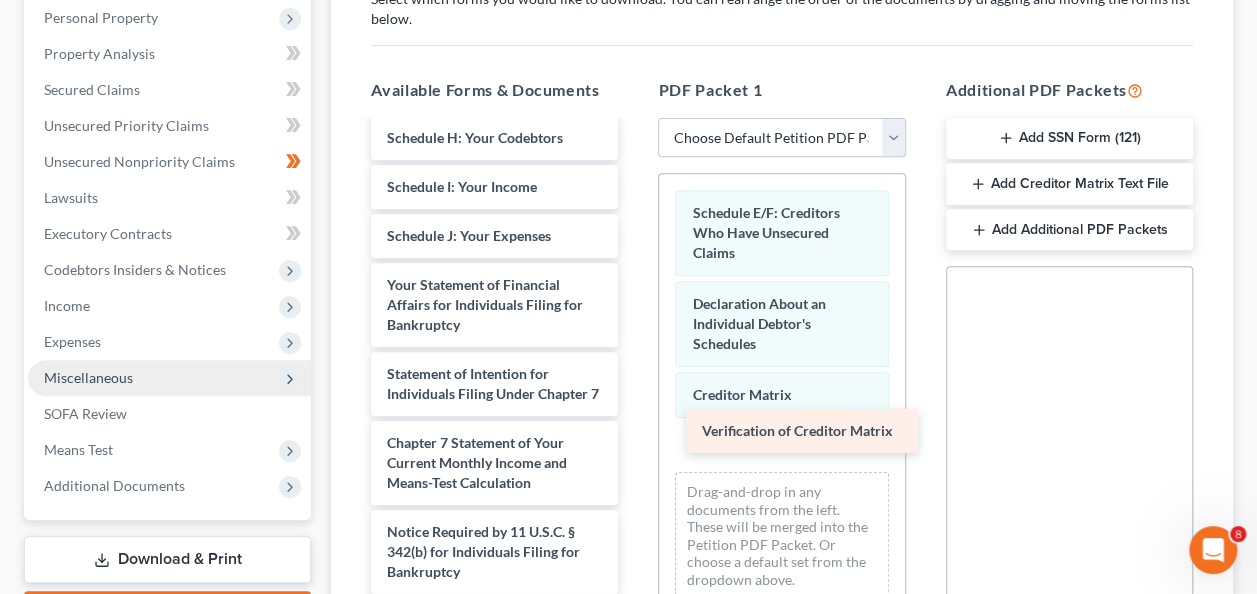 drag, startPoint x: 532, startPoint y: 484, endPoint x: 847, endPoint y: 434, distance: 318.94357 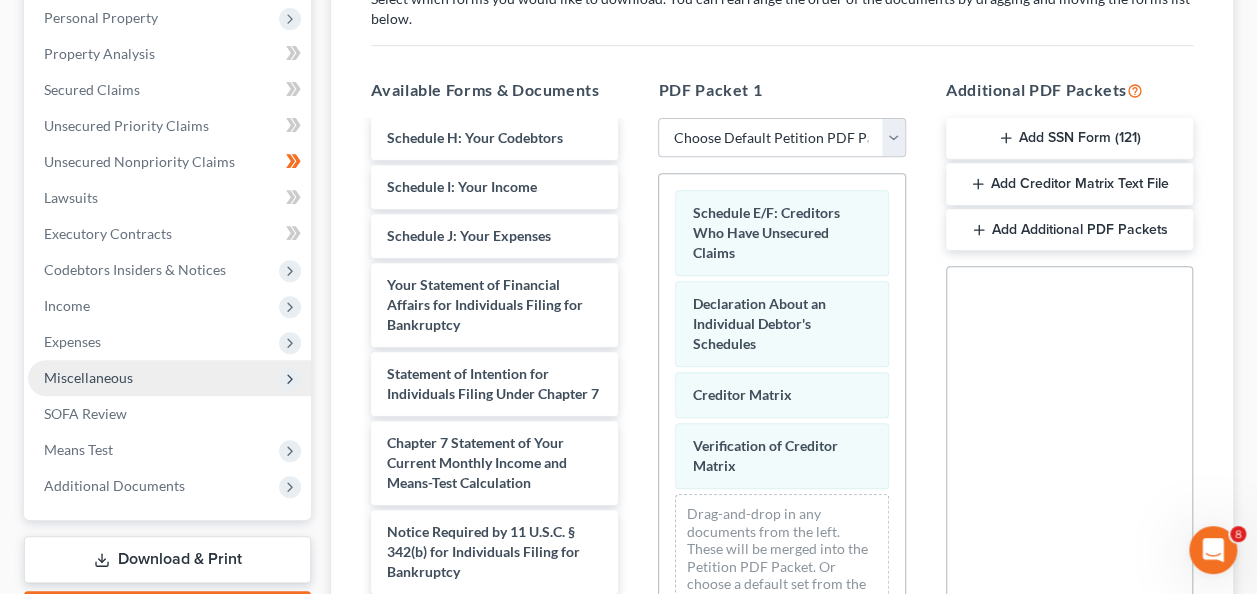 scroll, scrollTop: 659, scrollLeft: 0, axis: vertical 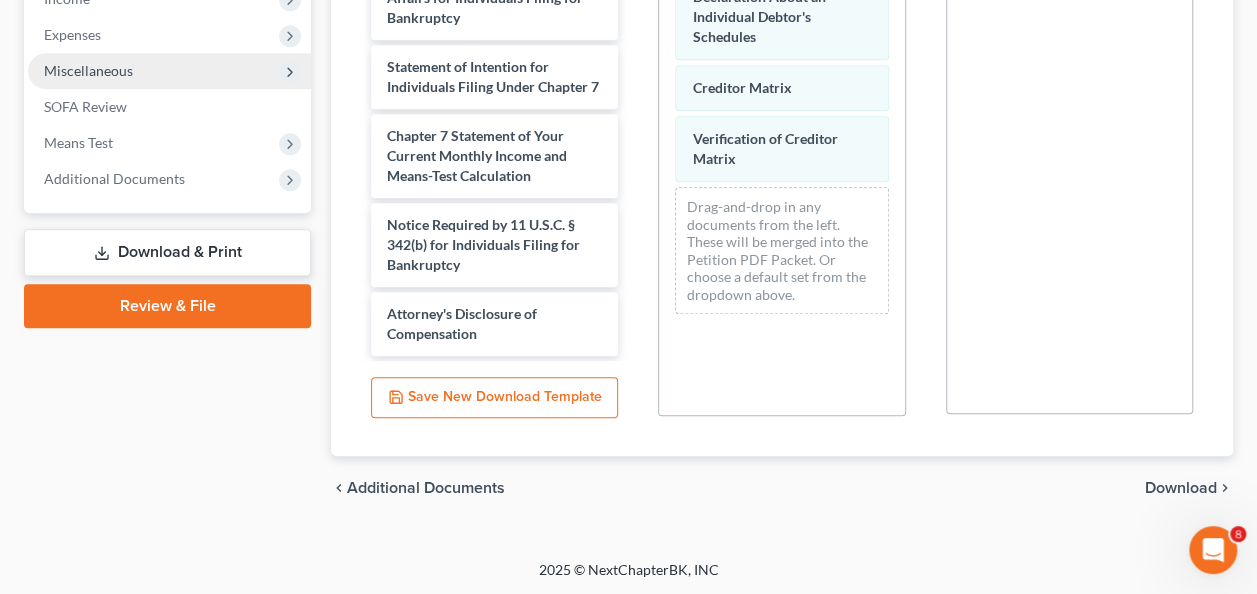 click on "Download & Print" at bounding box center (167, 252) 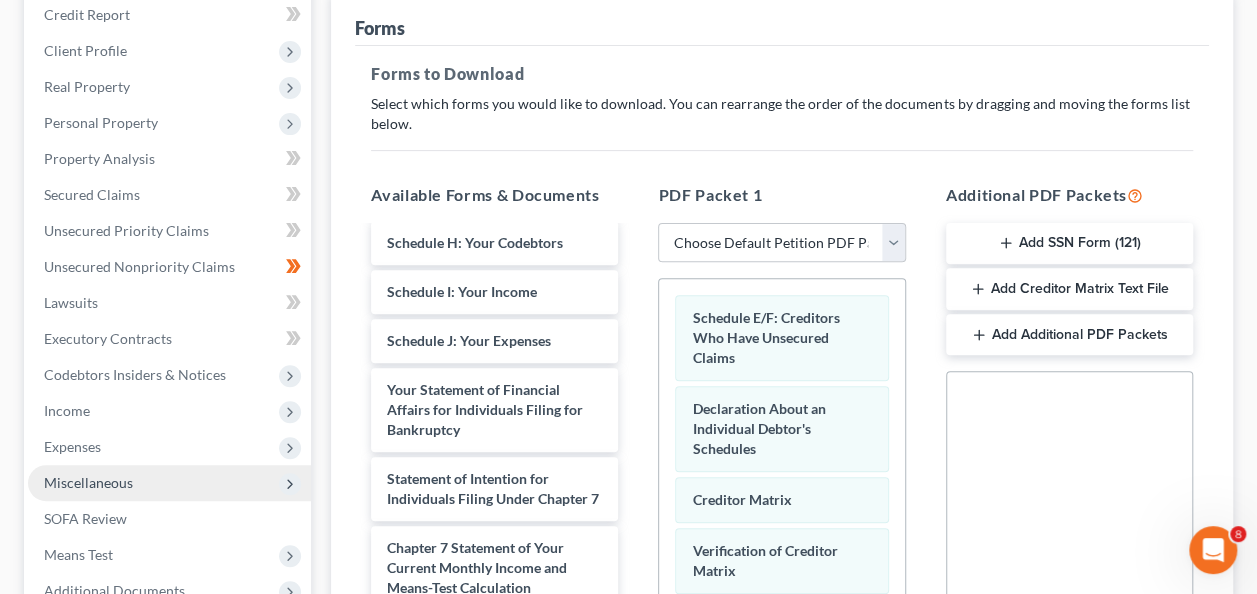scroll, scrollTop: 252, scrollLeft: 0, axis: vertical 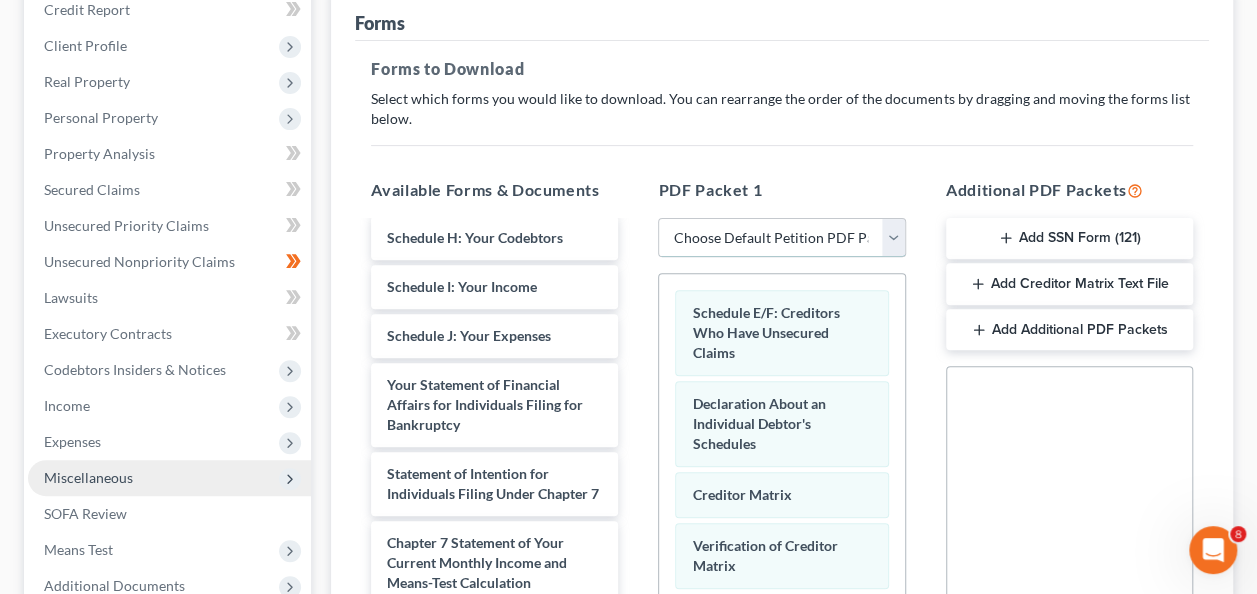 click on "Choose Default Petition PDF Packet Complete Bankruptcy Petition (all forms and schedules) Emergency Filing Forms (Petition and Creditor List Only) Amended Forms Signature Pages Only" at bounding box center [781, 238] 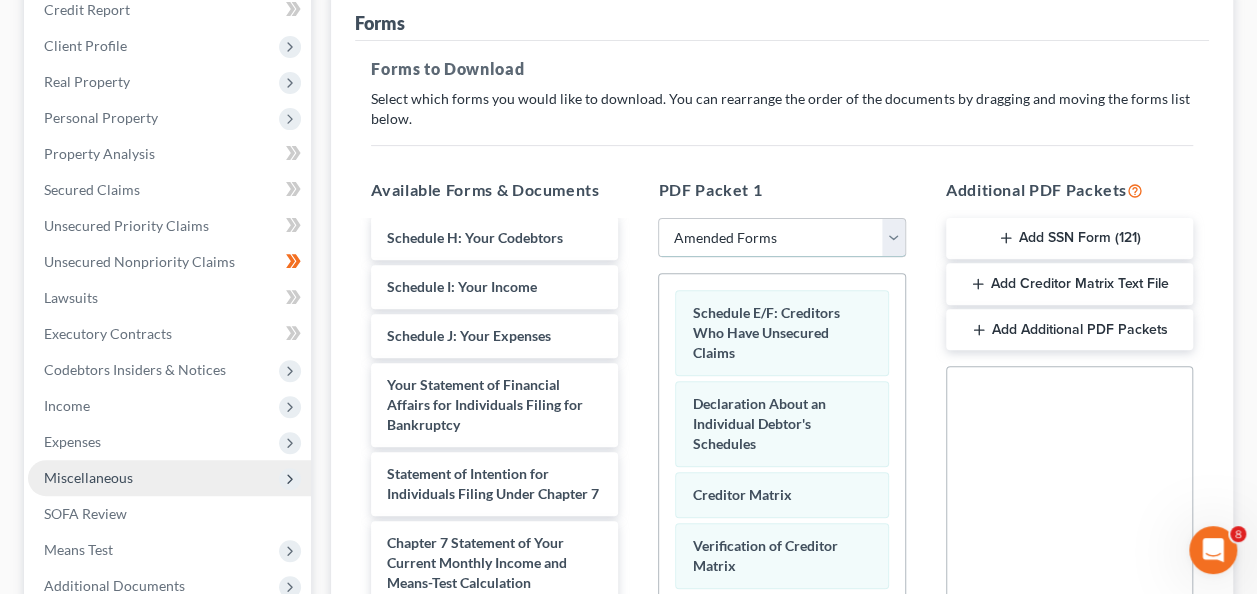 click on "Choose Default Petition PDF Packet Complete Bankruptcy Petition (all forms and schedules) Emergency Filing Forms (Petition and Creditor List Only) Amended Forms Signature Pages Only" at bounding box center (781, 238) 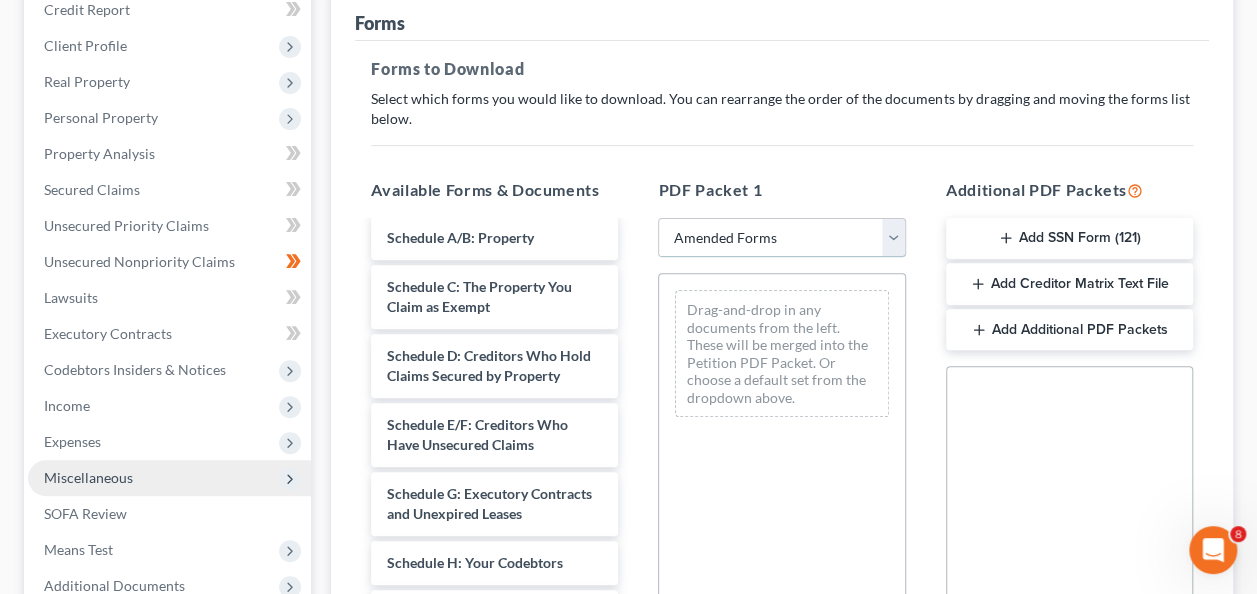 scroll, scrollTop: 145, scrollLeft: 0, axis: vertical 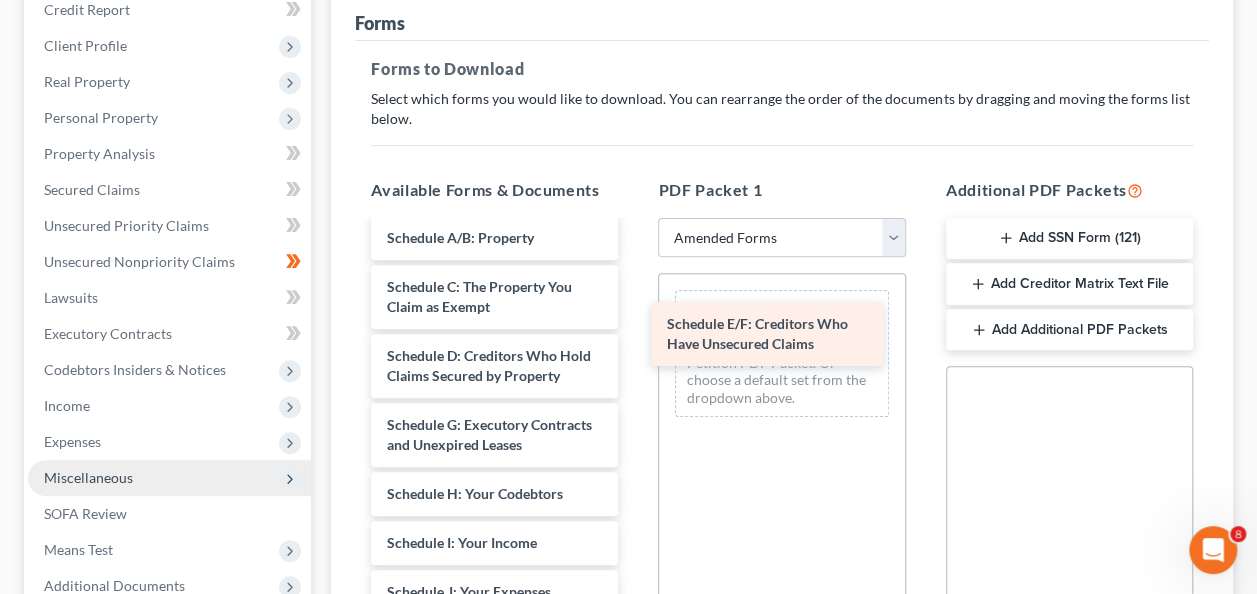 drag, startPoint x: 546, startPoint y: 466, endPoint x: 826, endPoint y: 327, distance: 312.60358 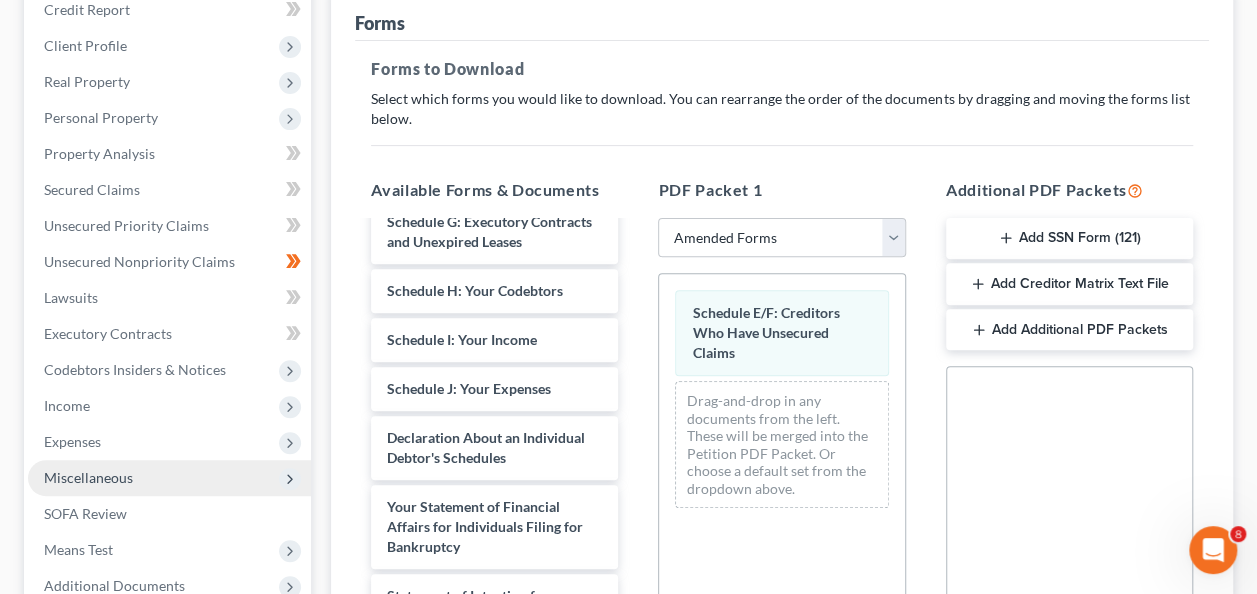 scroll, scrollTop: 347, scrollLeft: 0, axis: vertical 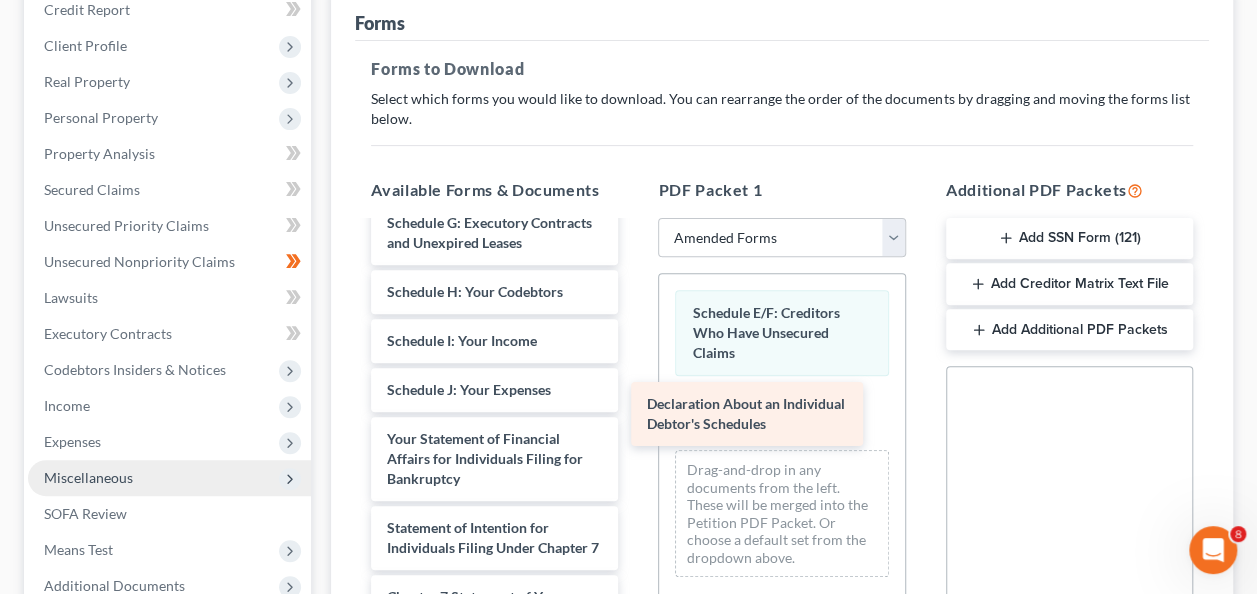 drag, startPoint x: 512, startPoint y: 506, endPoint x: 785, endPoint y: 397, distance: 293.95578 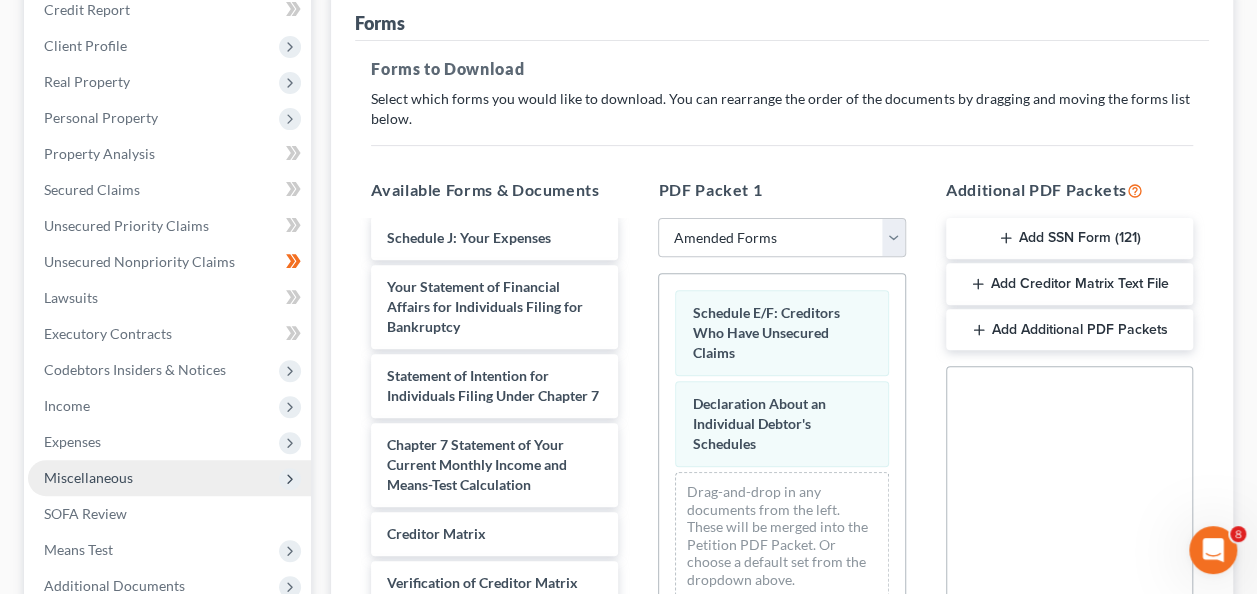 scroll, scrollTop: 530, scrollLeft: 0, axis: vertical 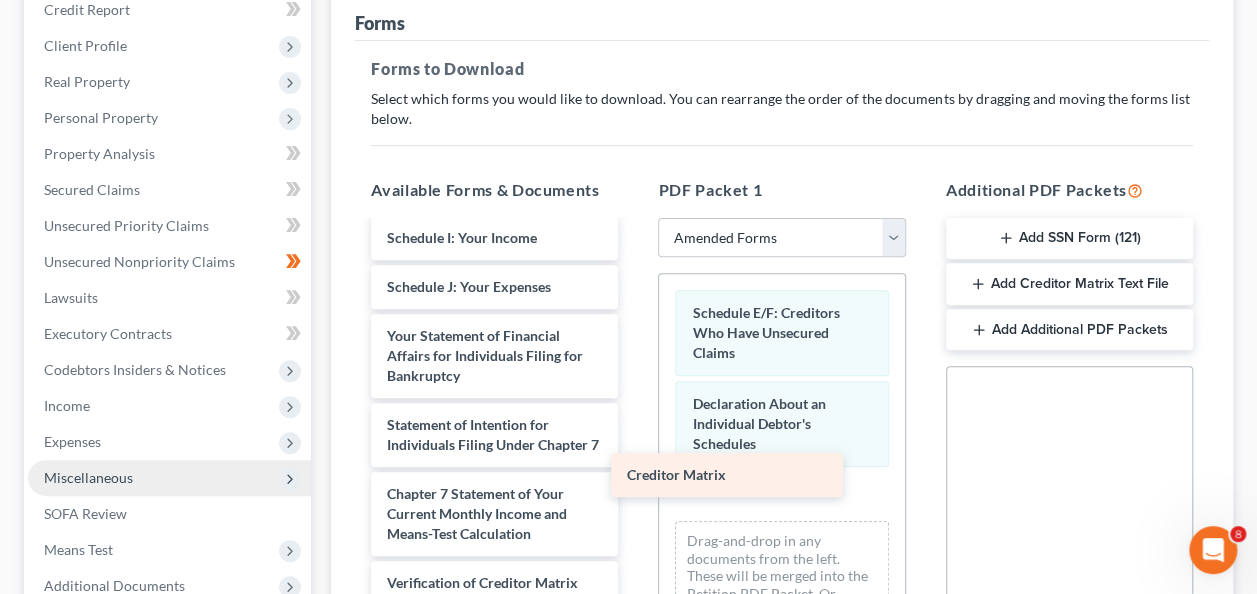 drag, startPoint x: 576, startPoint y: 532, endPoint x: 818, endPoint y: 474, distance: 248.85336 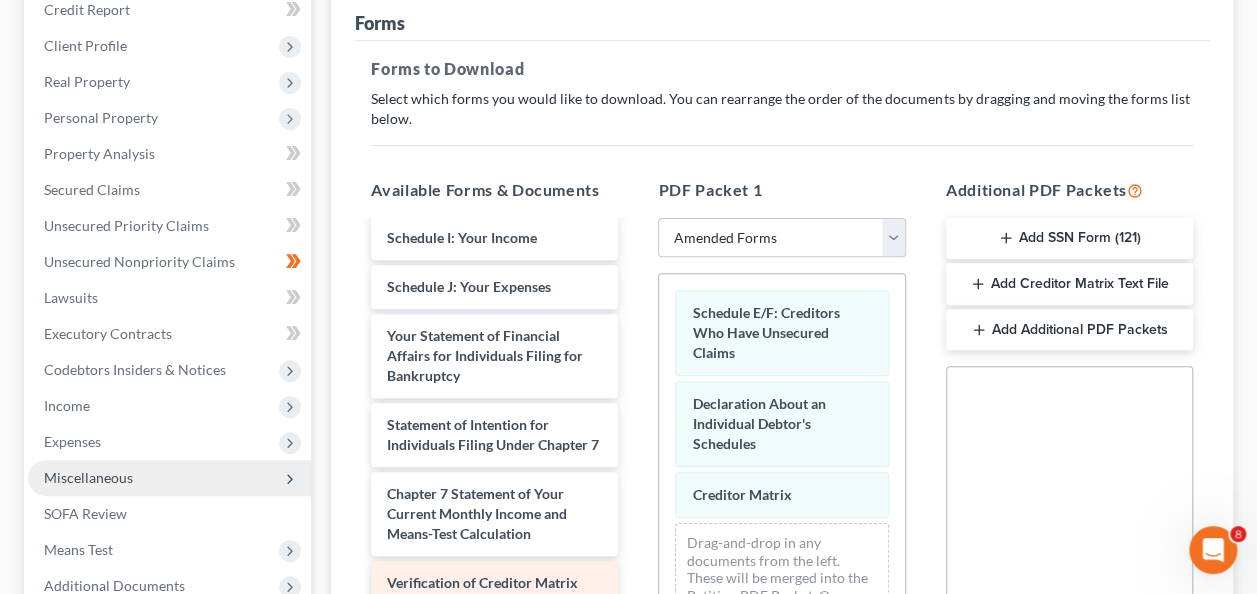 scroll, scrollTop: 481, scrollLeft: 0, axis: vertical 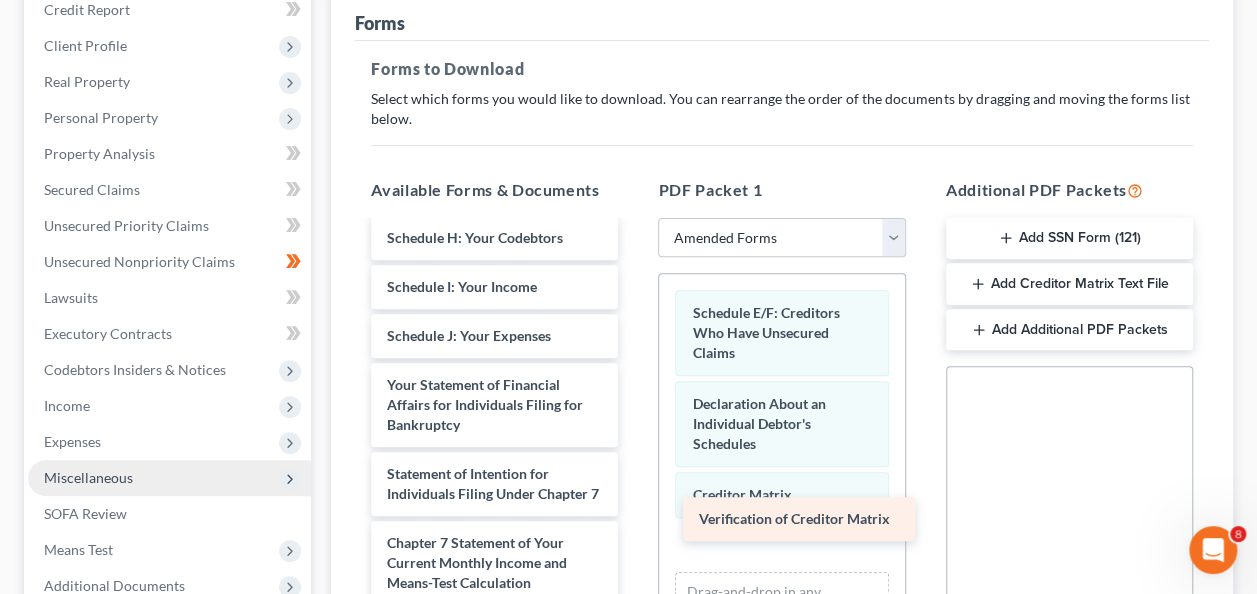 drag, startPoint x: 526, startPoint y: 584, endPoint x: 839, endPoint y: 522, distance: 319.08148 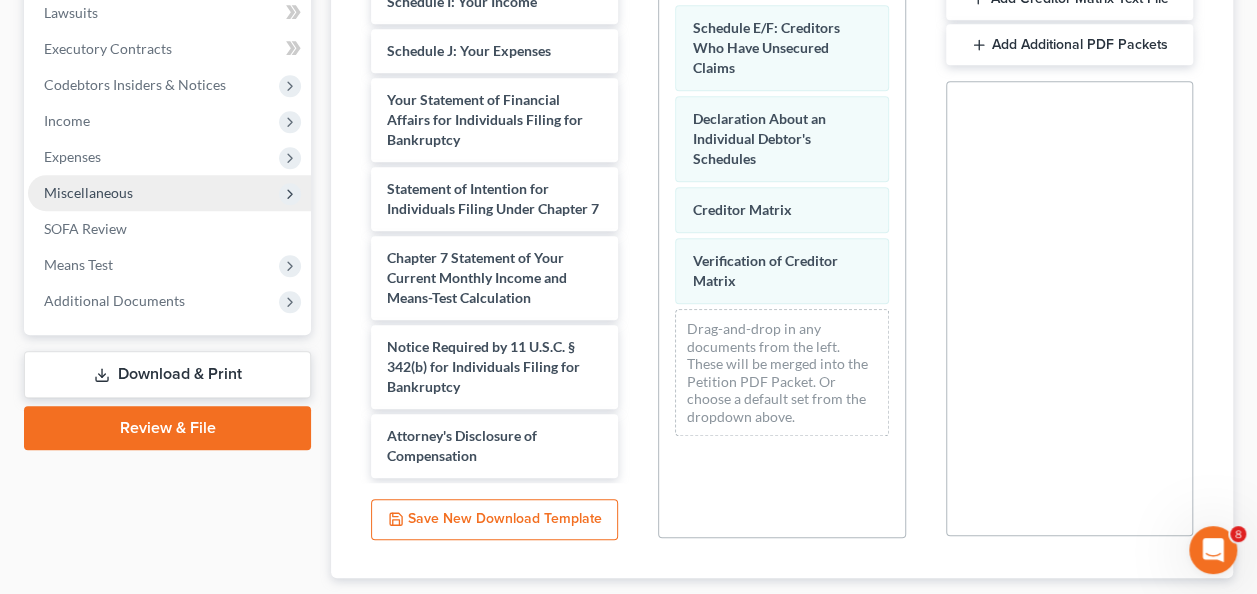 scroll, scrollTop: 536, scrollLeft: 0, axis: vertical 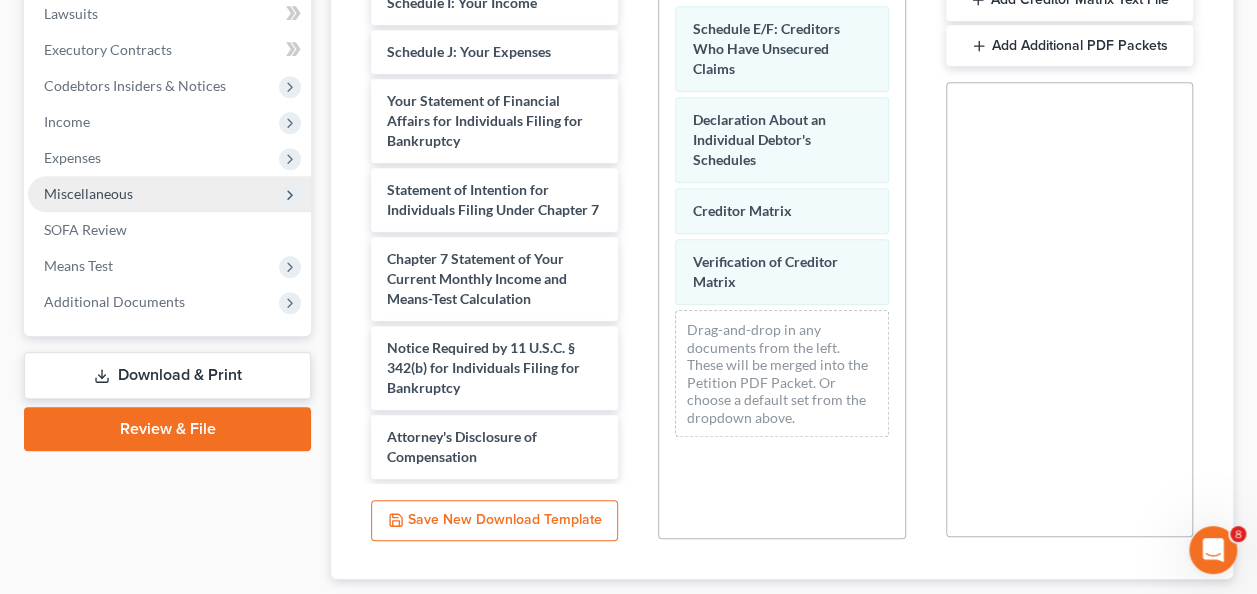 click on "Download & Print" at bounding box center (167, 375) 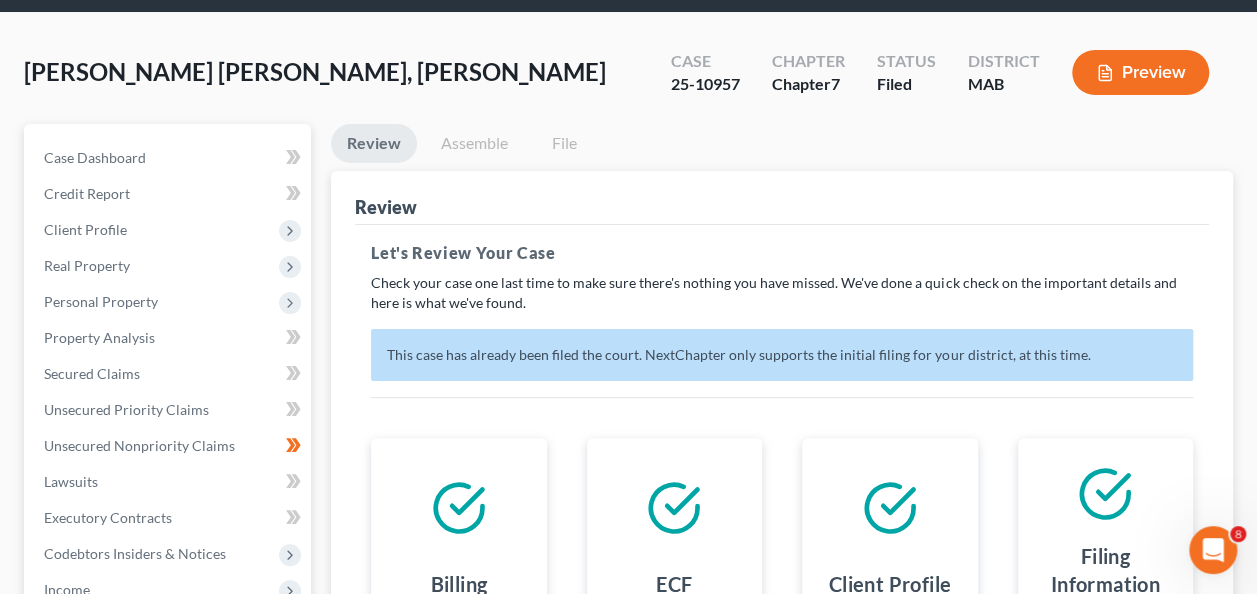 scroll, scrollTop: 67, scrollLeft: 0, axis: vertical 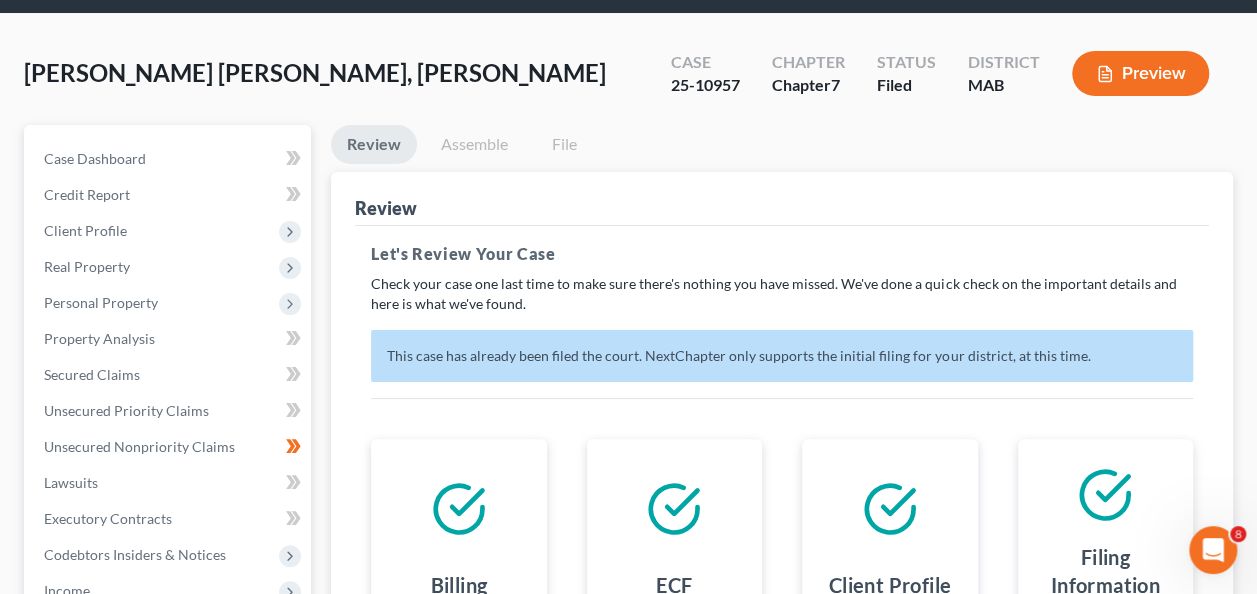 click on "Preview" at bounding box center [1140, 73] 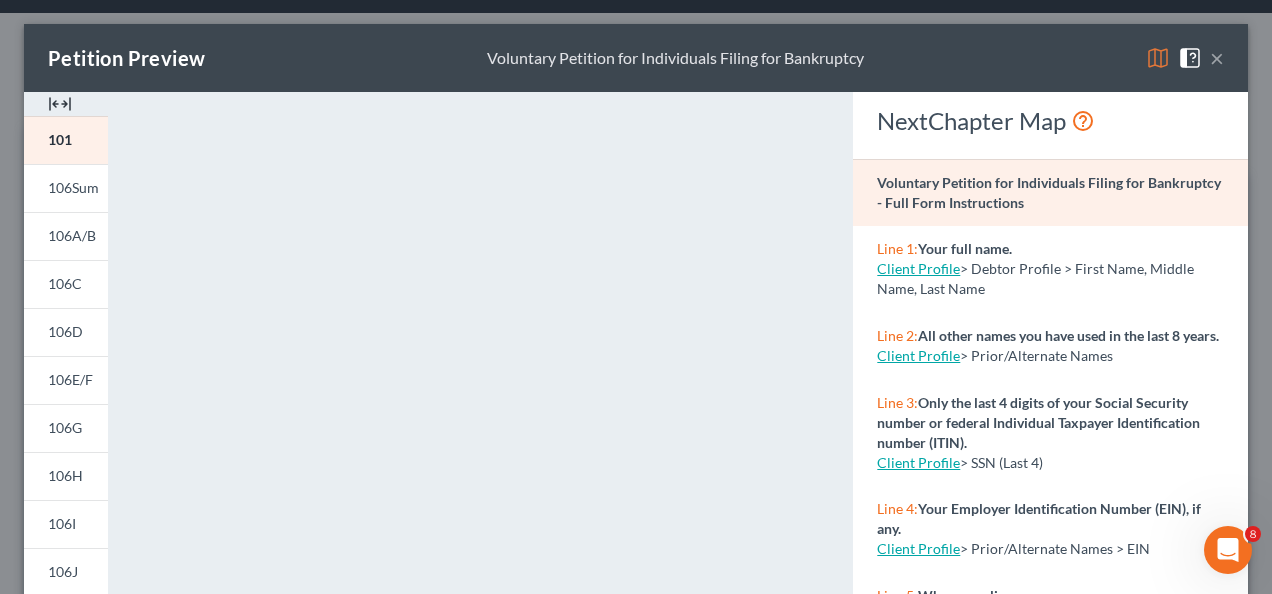 click on "×" at bounding box center [1217, 58] 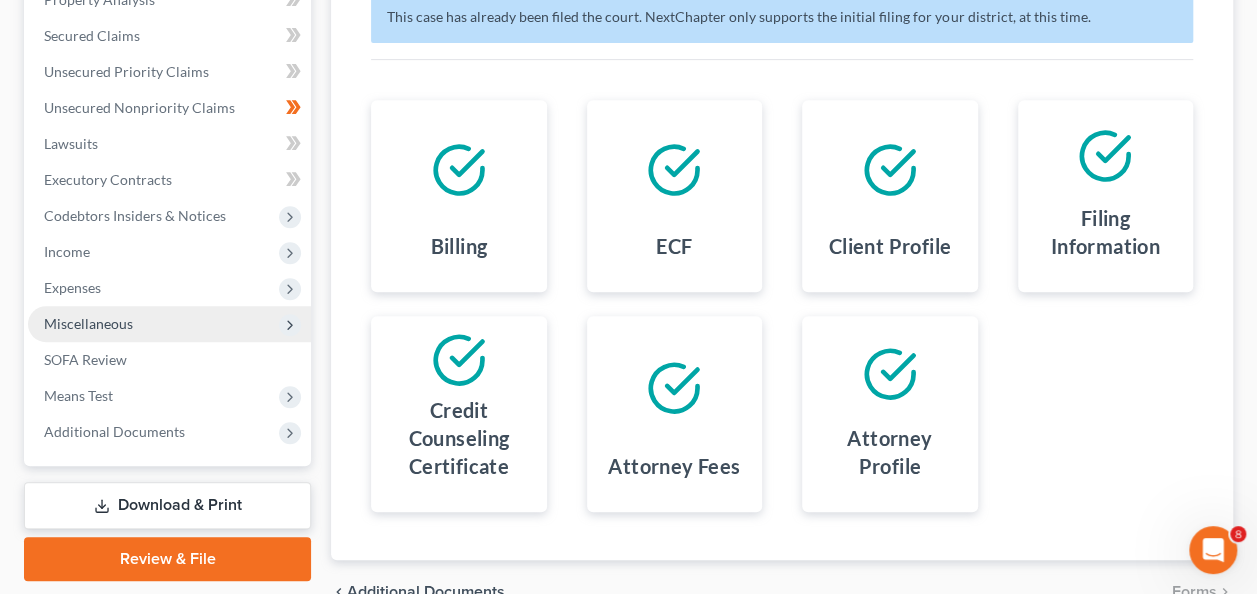 scroll, scrollTop: 510, scrollLeft: 0, axis: vertical 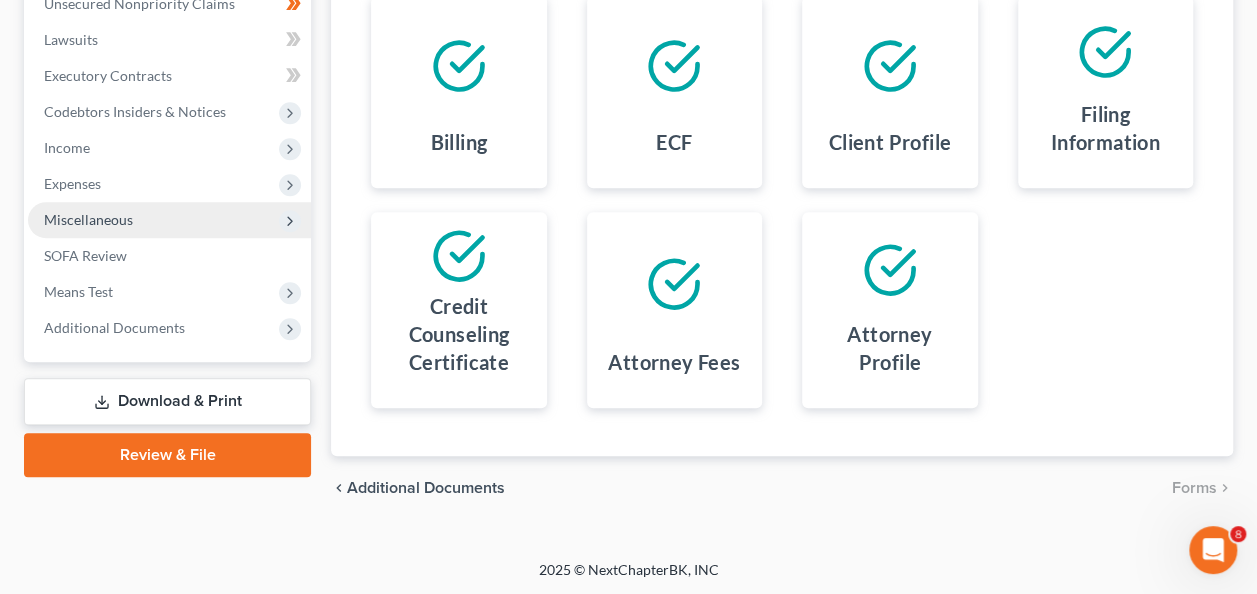click on "Download & Print" at bounding box center [167, 401] 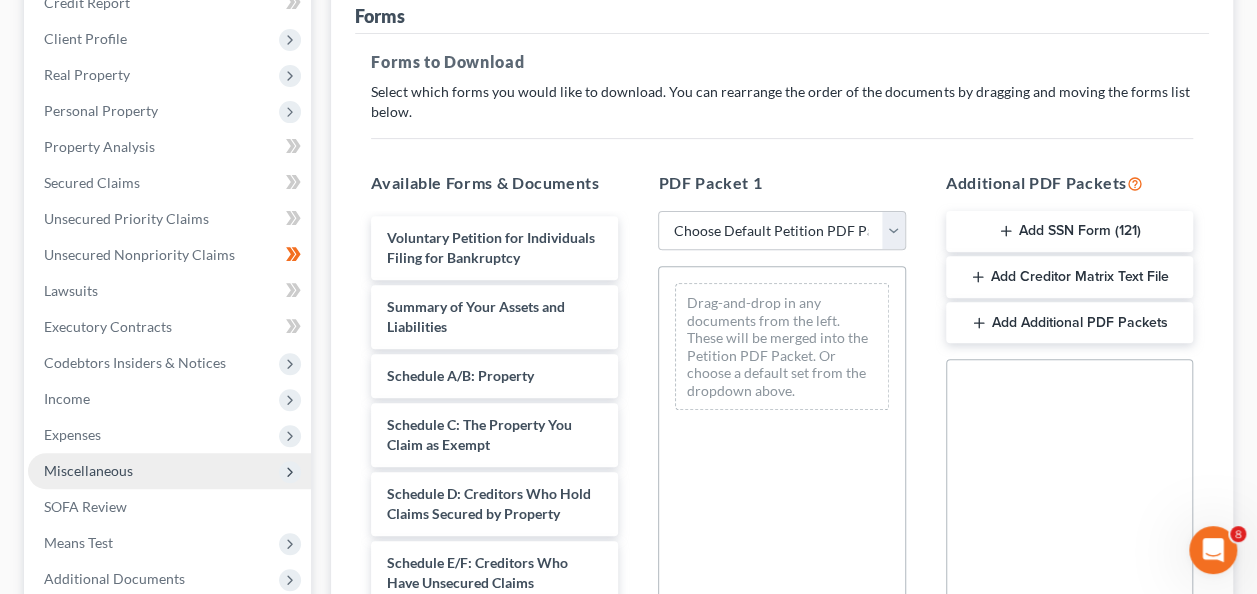 scroll, scrollTop: 282, scrollLeft: 0, axis: vertical 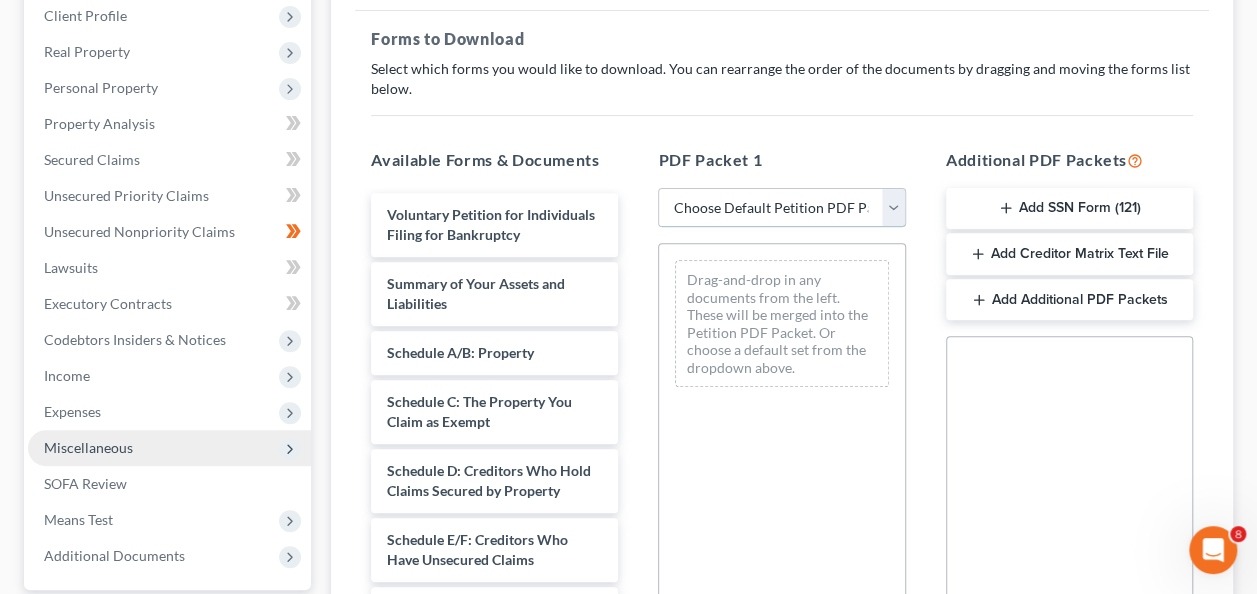 click on "Choose Default Petition PDF Packet Complete Bankruptcy Petition (all forms and schedules) Emergency Filing Forms (Petition and Creditor List Only) Amended Forms Signature Pages Only" at bounding box center (781, 208) 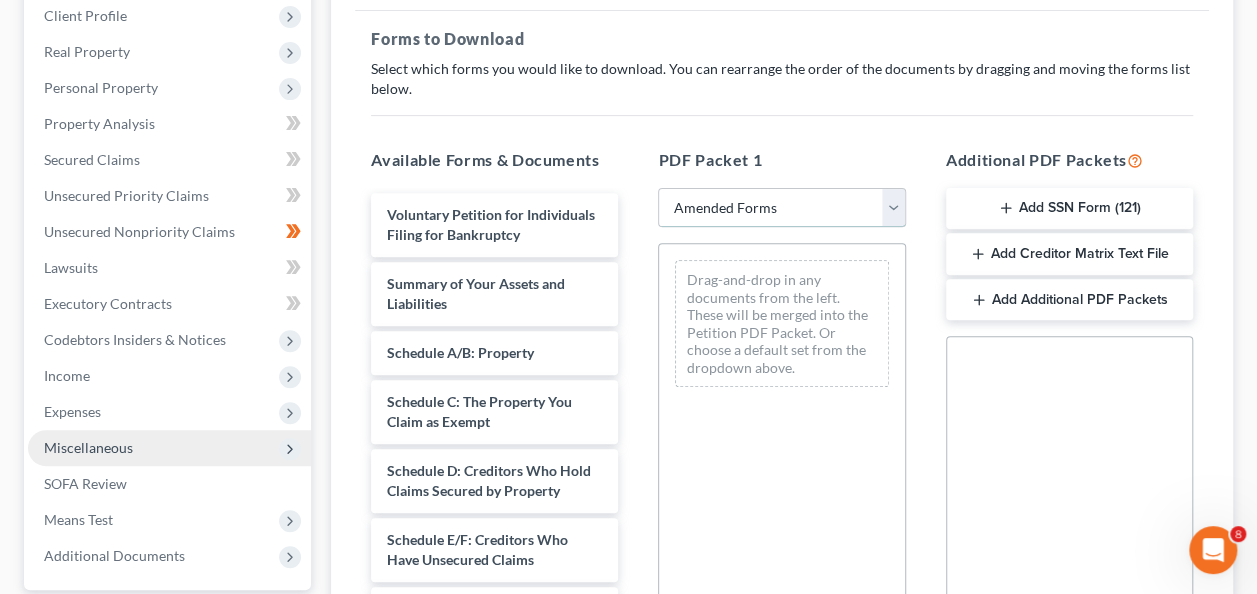 click on "Choose Default Petition PDF Packet Complete Bankruptcy Petition (all forms and schedules) Emergency Filing Forms (Petition and Creditor List Only) Amended Forms Signature Pages Only" at bounding box center [781, 208] 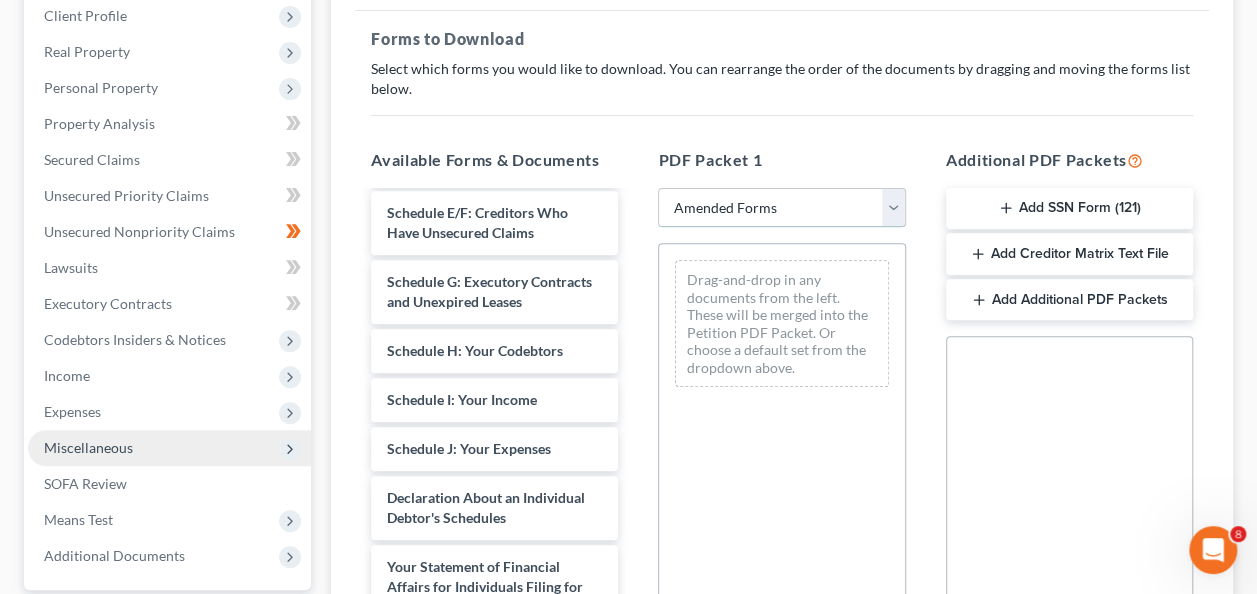 scroll, scrollTop: 324, scrollLeft: 0, axis: vertical 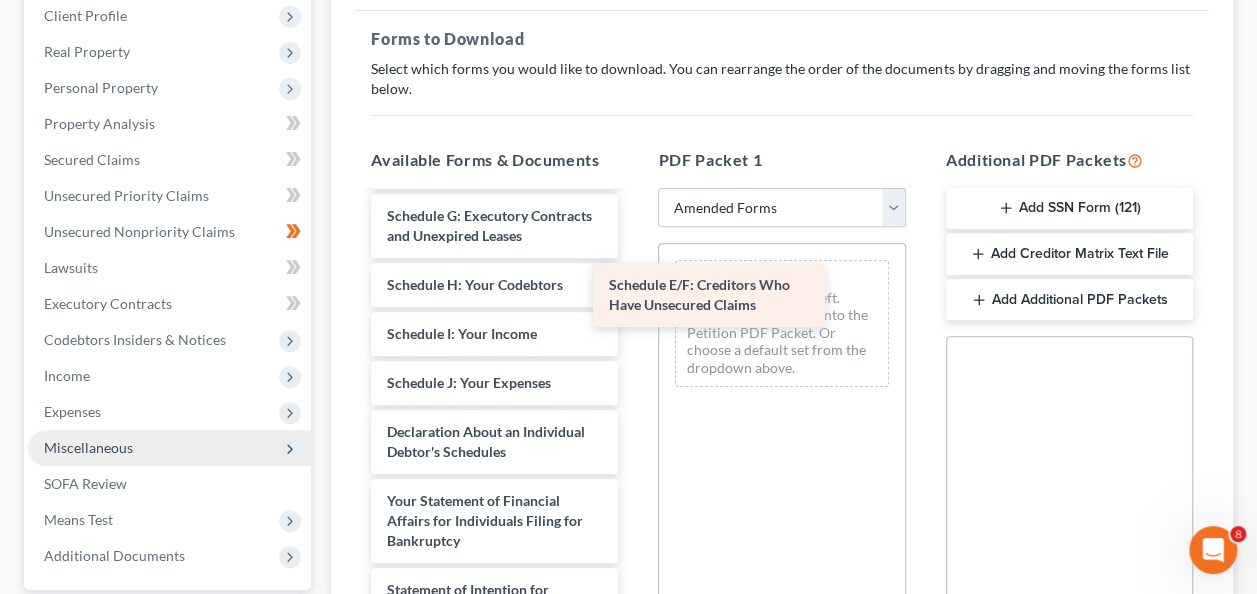 drag, startPoint x: 512, startPoint y: 261, endPoint x: 736, endPoint y: 292, distance: 226.13492 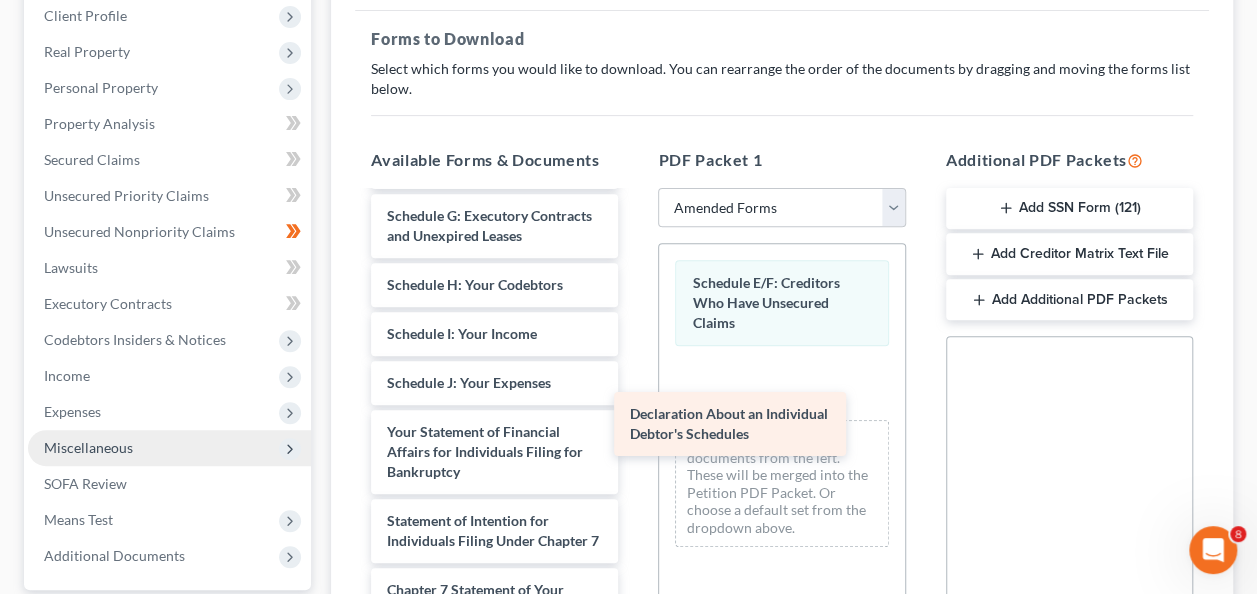 drag, startPoint x: 527, startPoint y: 491, endPoint x: 784, endPoint y: 404, distance: 271.3264 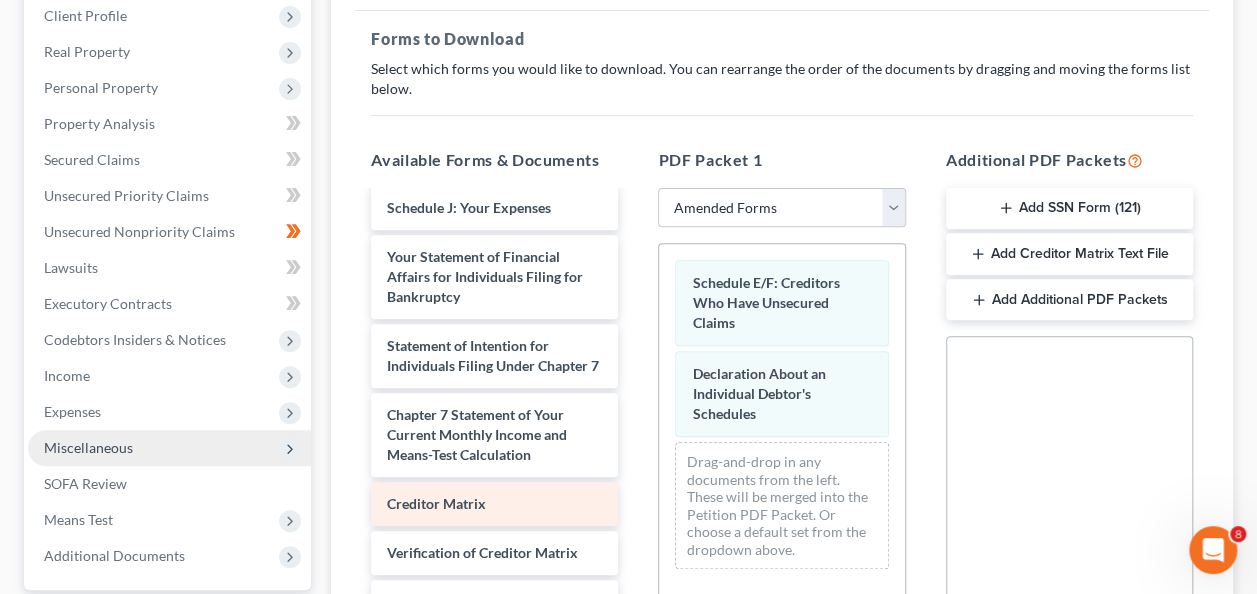 scroll, scrollTop: 530, scrollLeft: 0, axis: vertical 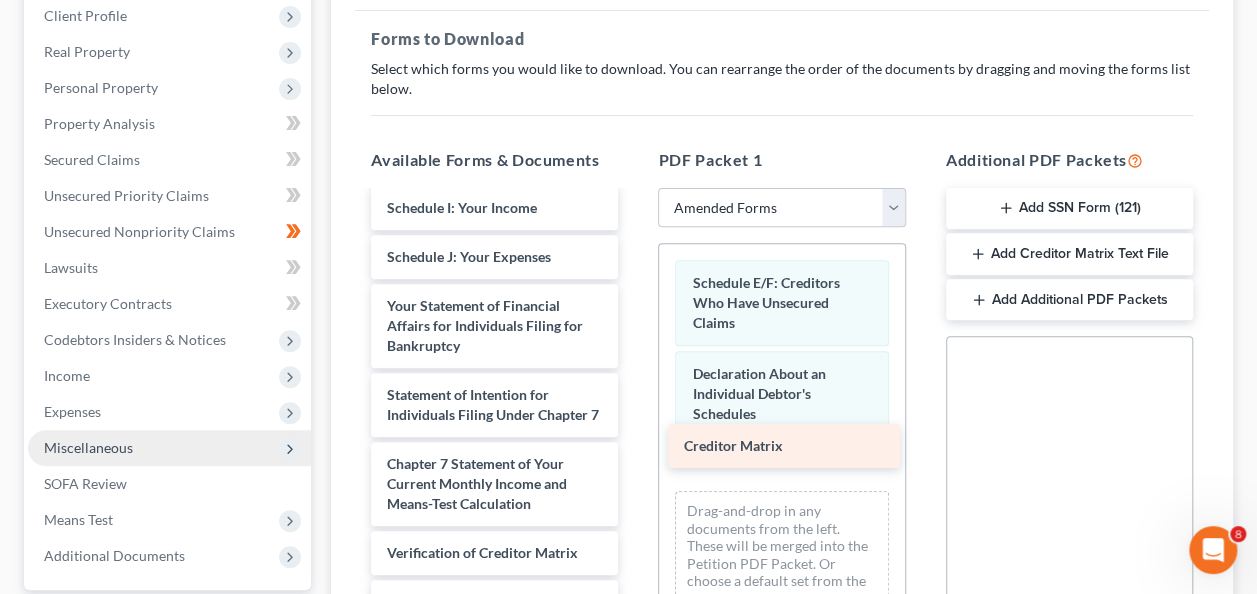 drag, startPoint x: 496, startPoint y: 499, endPoint x: 793, endPoint y: 444, distance: 302.04965 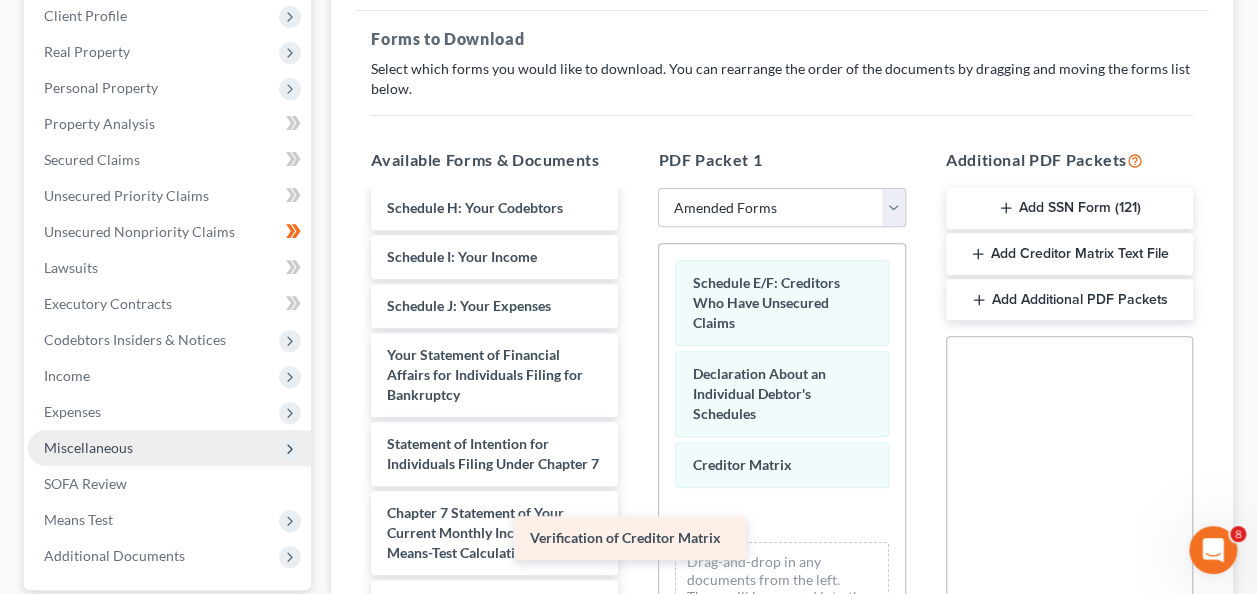 scroll, scrollTop: 481, scrollLeft: 0, axis: vertical 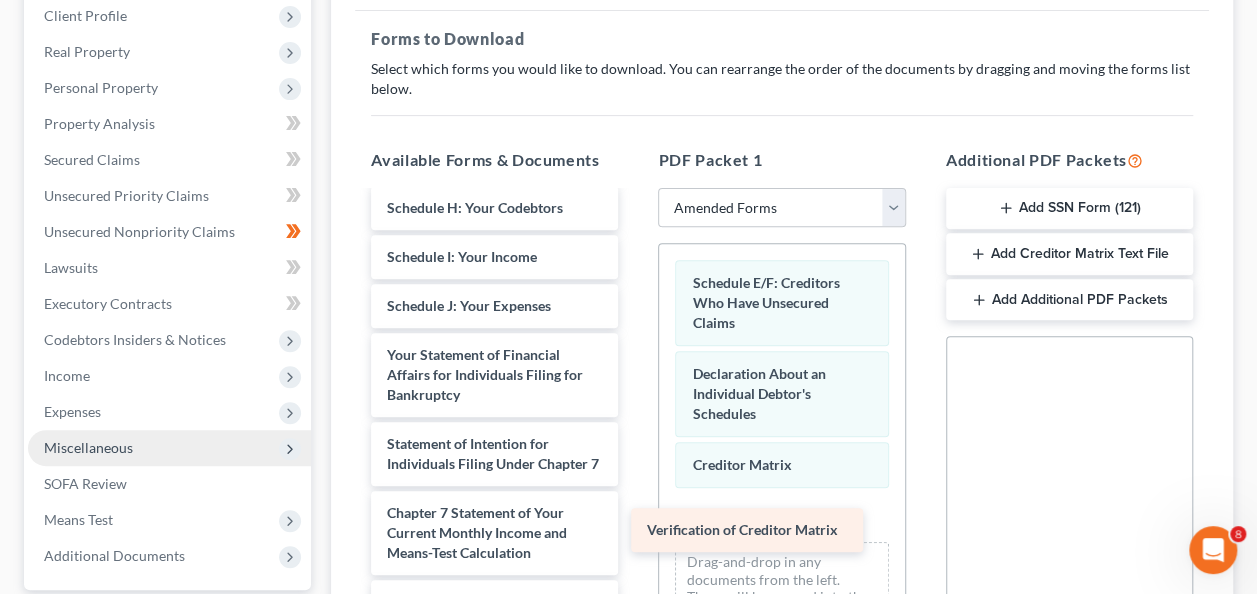drag, startPoint x: 552, startPoint y: 544, endPoint x: 823, endPoint y: 520, distance: 272.06067 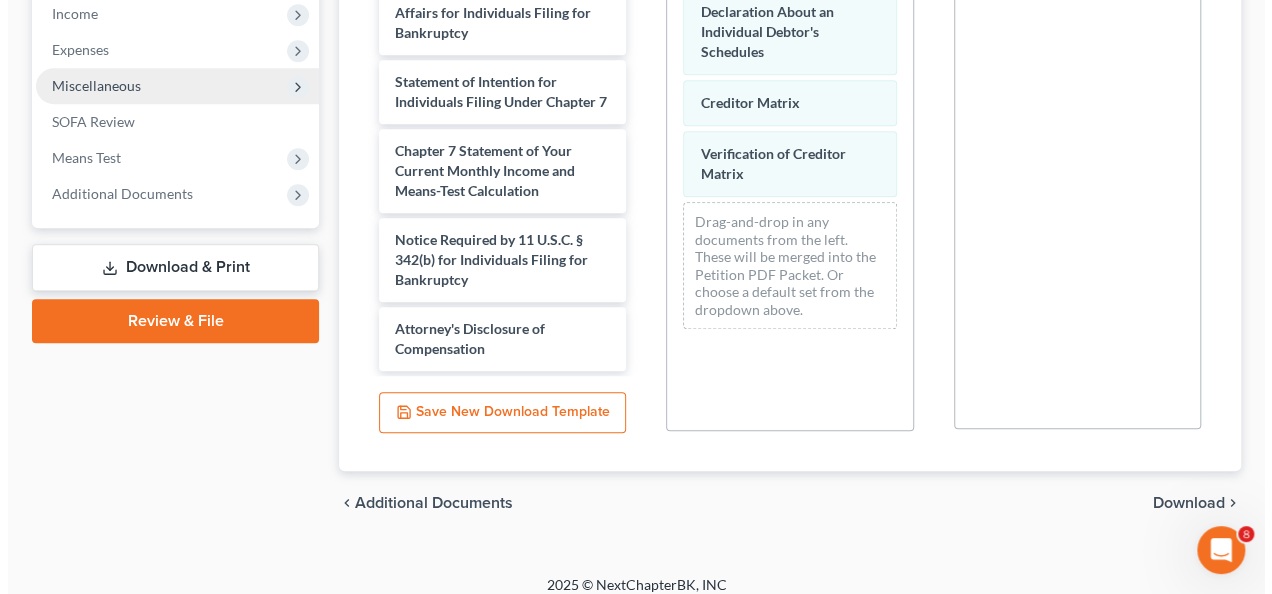 scroll, scrollTop: 659, scrollLeft: 0, axis: vertical 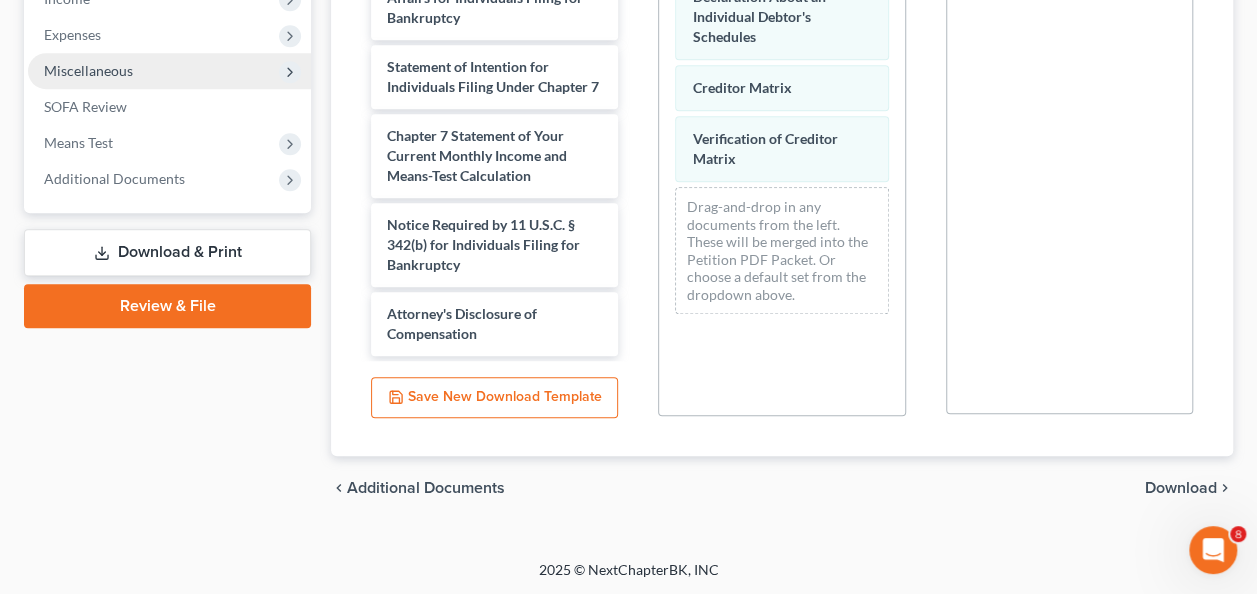 click on "Download & Print" at bounding box center (167, 252) 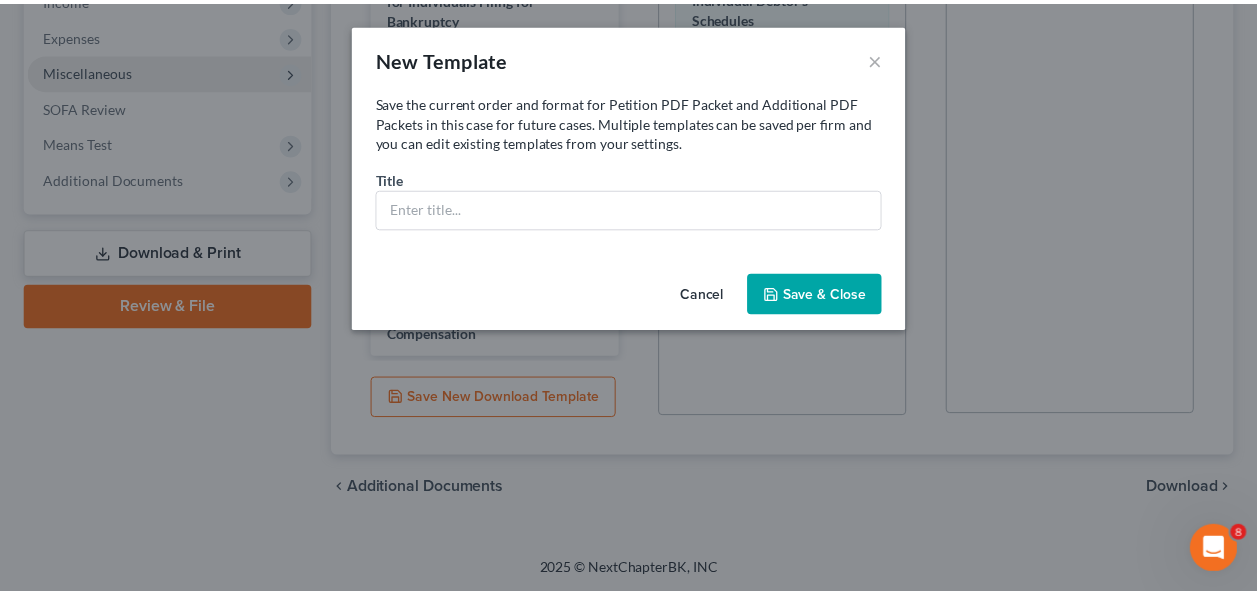 scroll, scrollTop: 421, scrollLeft: 0, axis: vertical 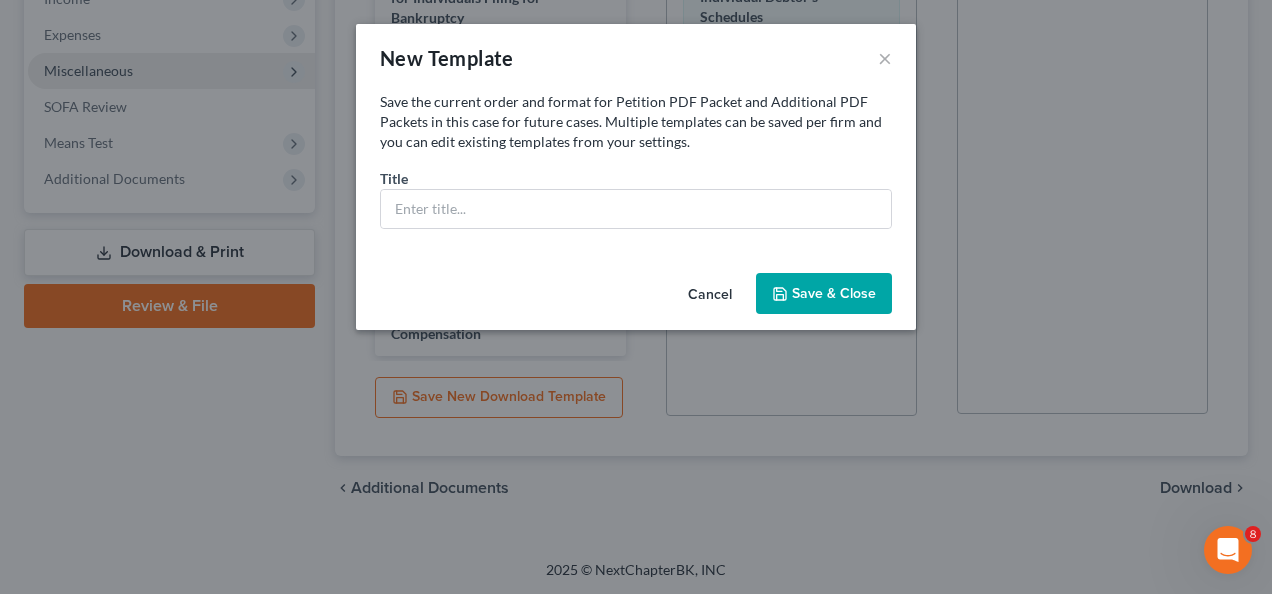click on "Cancel" at bounding box center [710, 295] 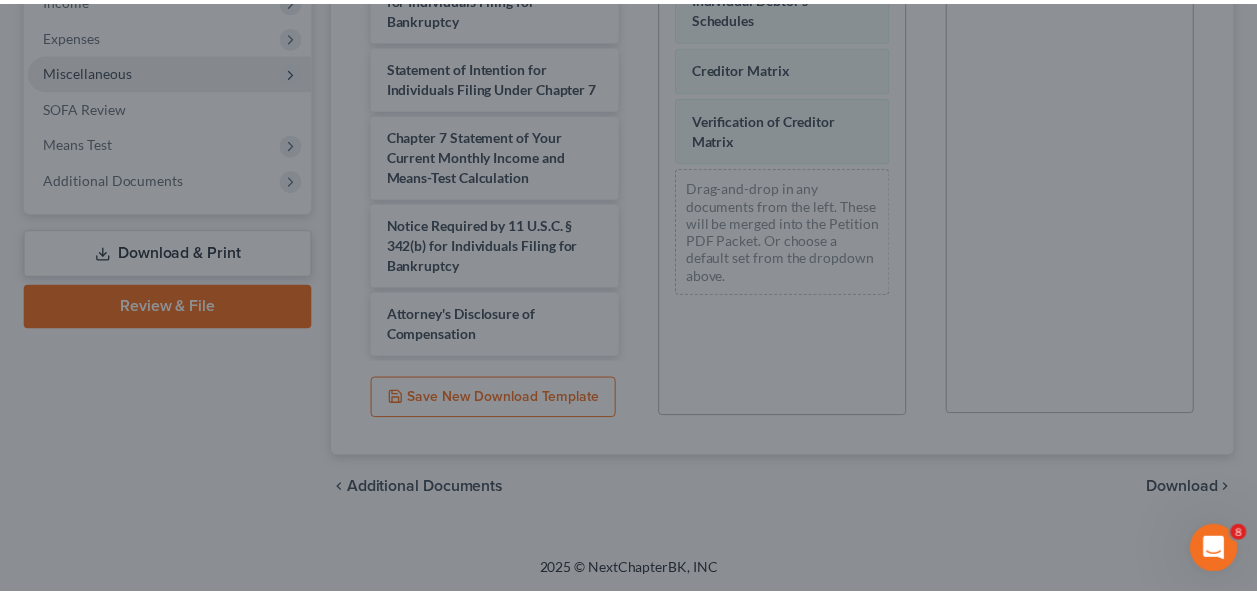 scroll, scrollTop: 481, scrollLeft: 0, axis: vertical 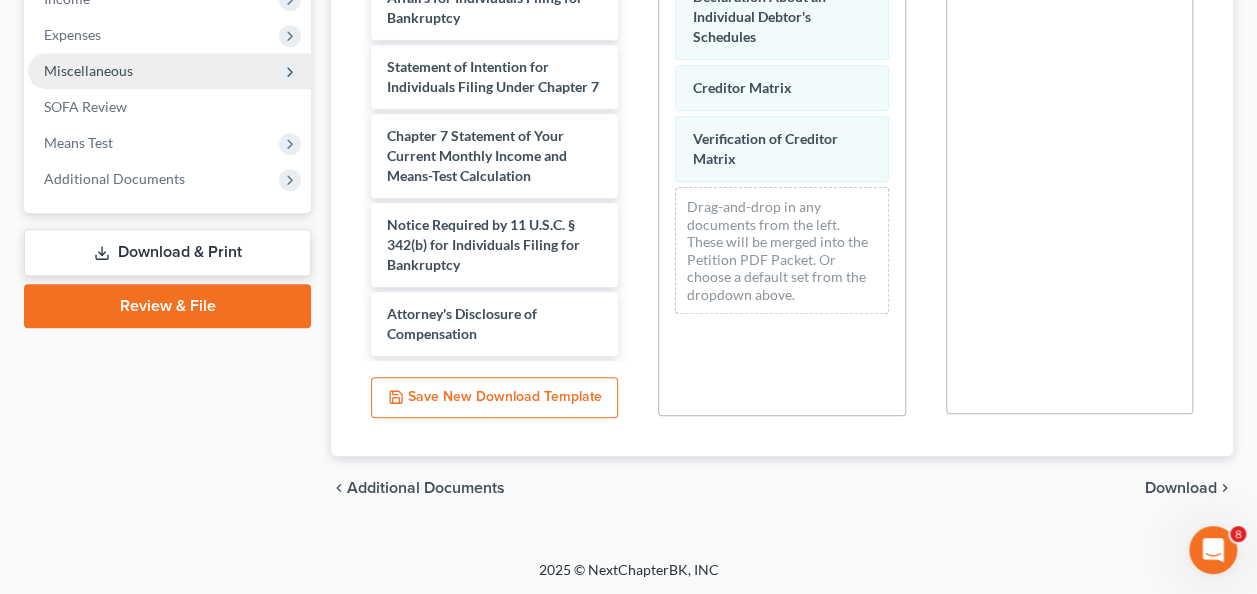 click on "Download" at bounding box center [1181, 488] 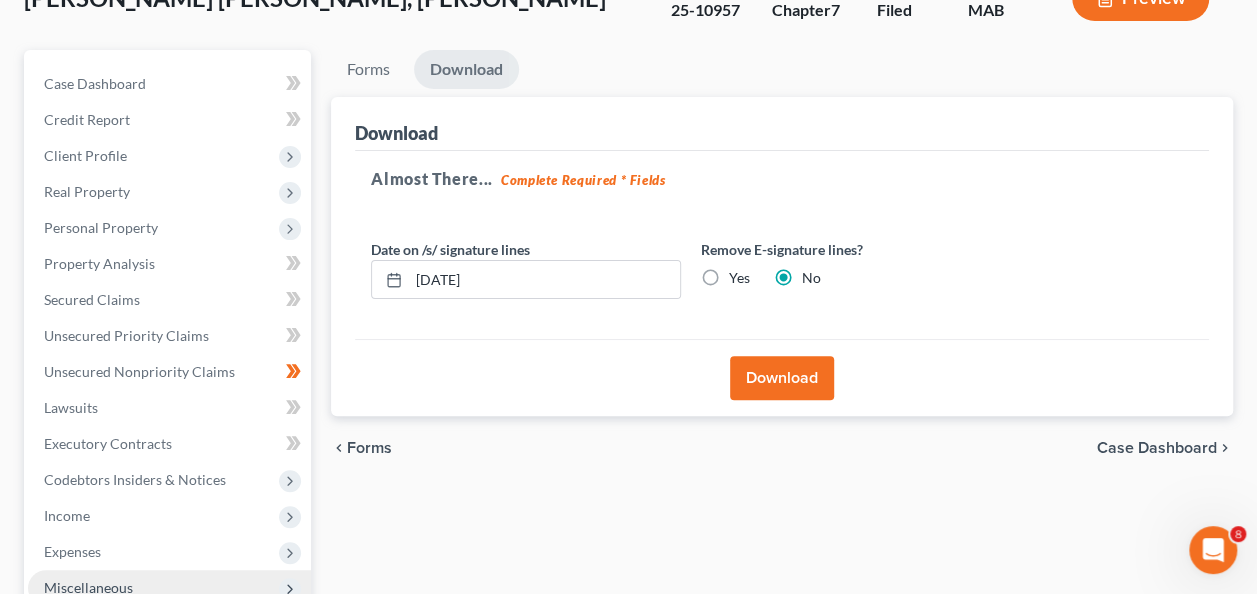 scroll, scrollTop: 143, scrollLeft: 0, axis: vertical 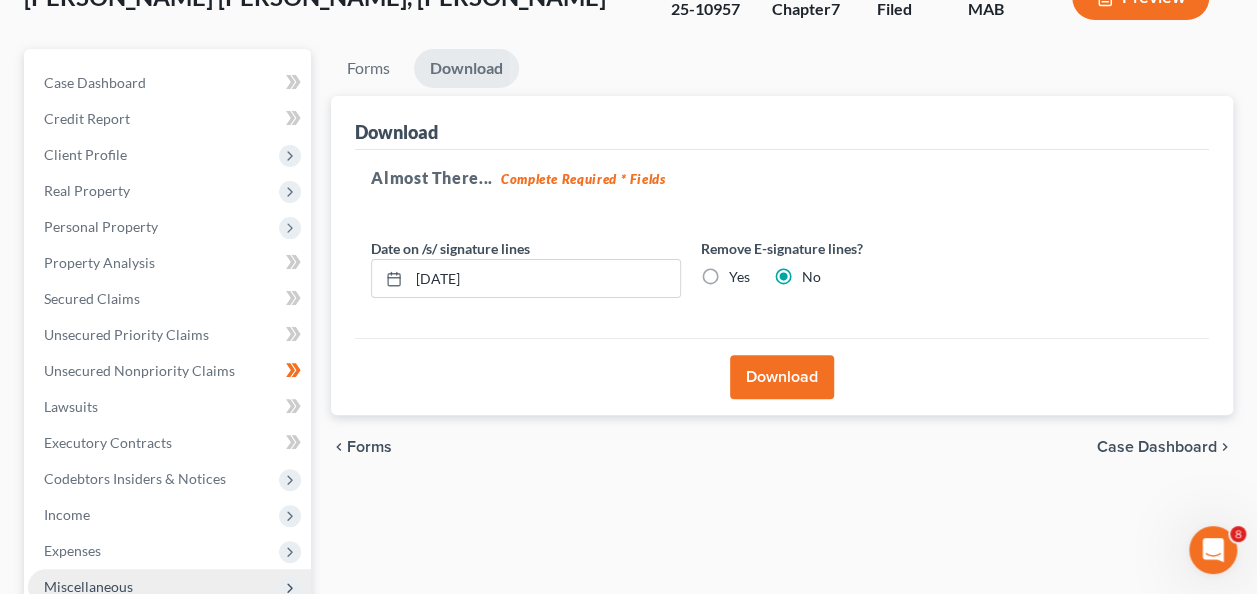 click on "Download" at bounding box center [782, 377] 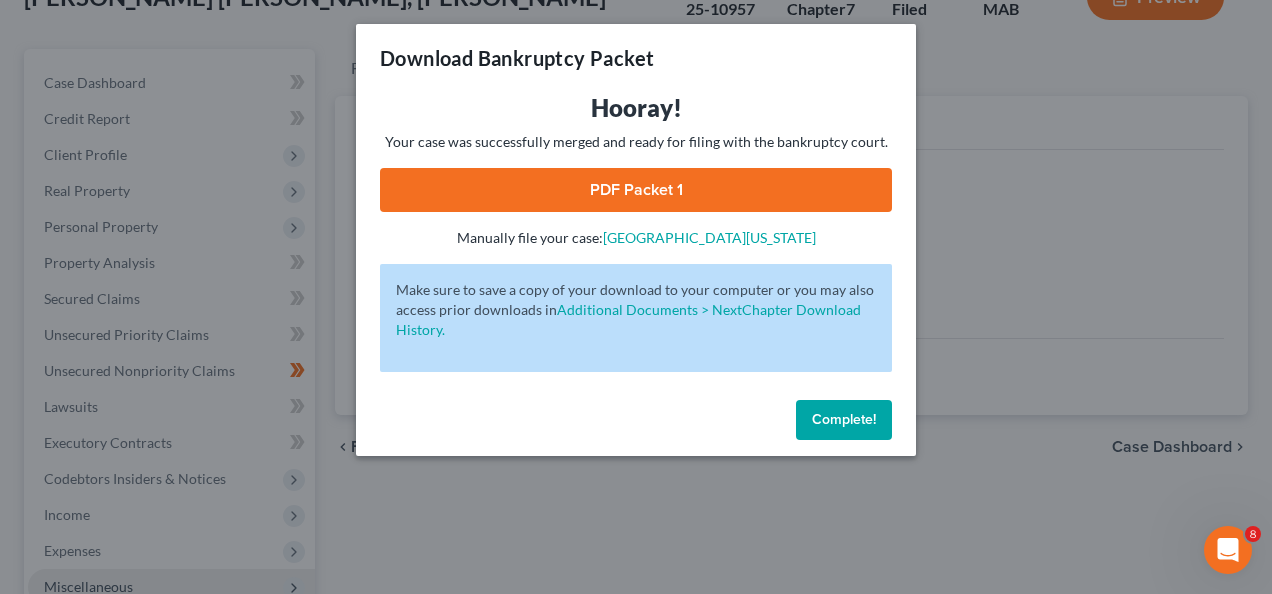 click on "PDF Packet 1" at bounding box center [636, 190] 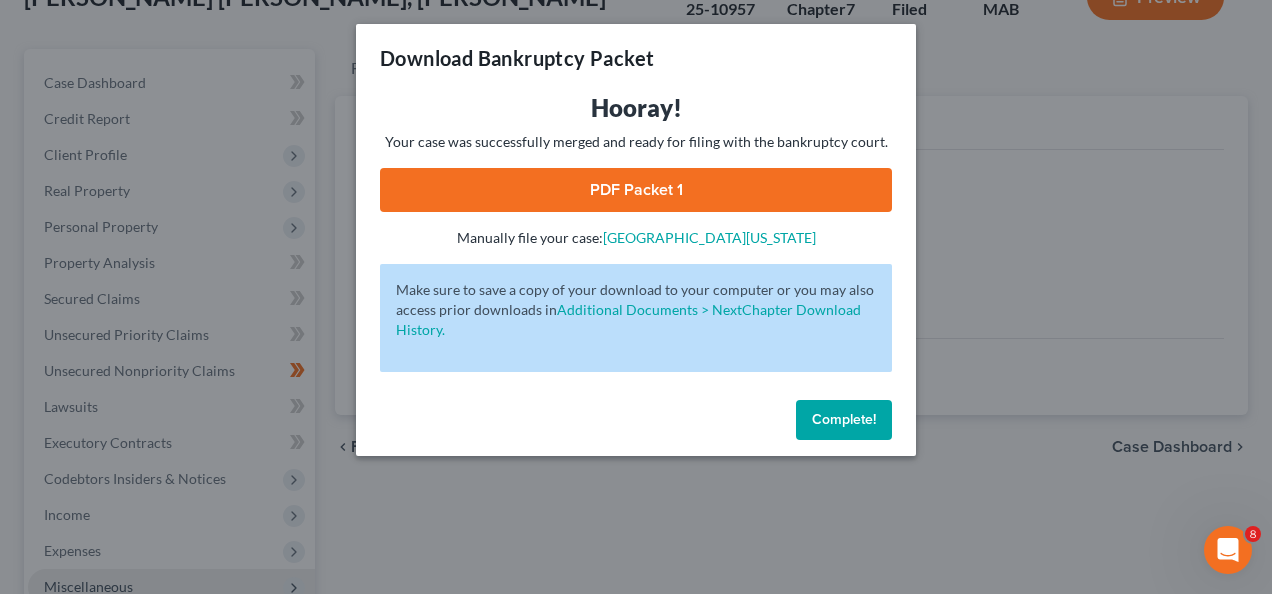 click on "Complete!" at bounding box center (844, 419) 